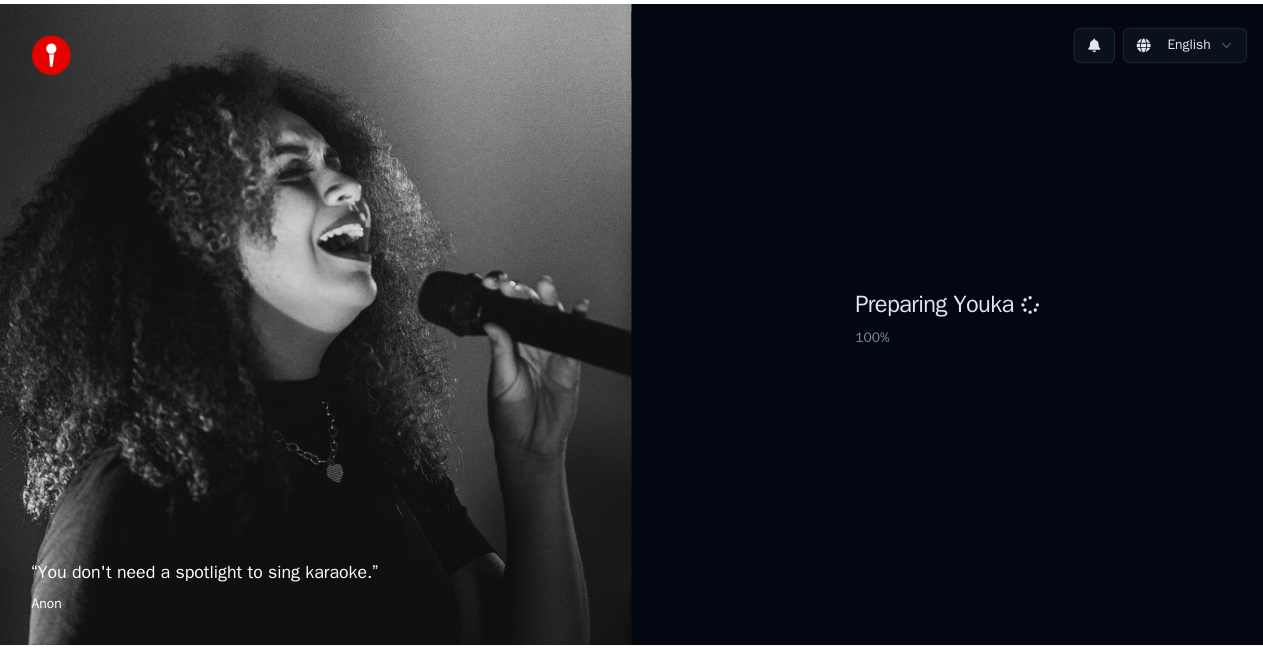 scroll, scrollTop: 0, scrollLeft: 0, axis: both 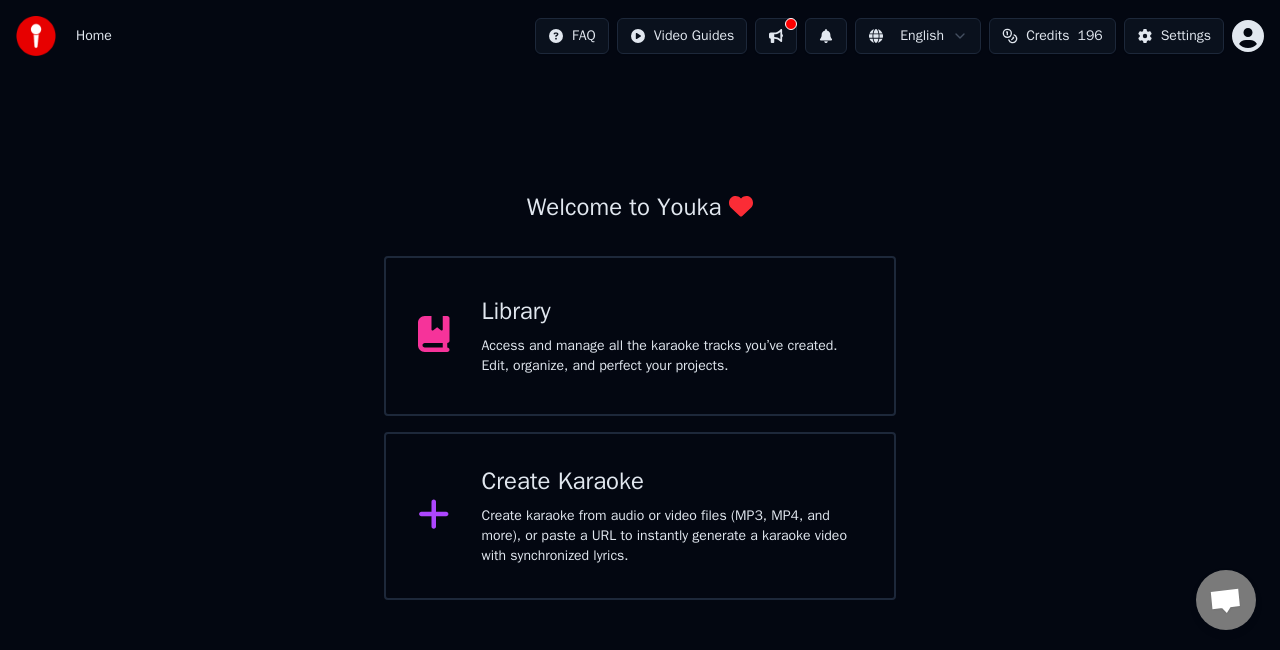 click on "Library Access and manage all the karaoke tracks you’ve created. Edit, organize, and perfect your projects." at bounding box center (640, 336) 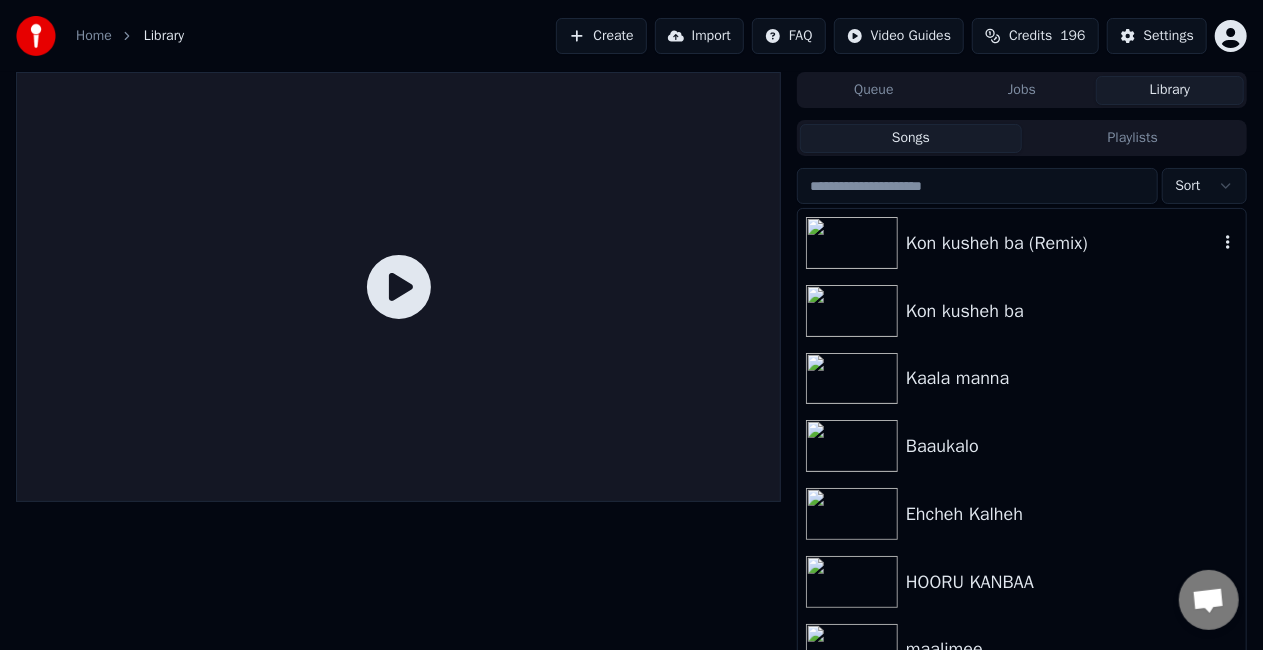 click on "Kon kusheh ba (Remix)" at bounding box center (1022, 243) 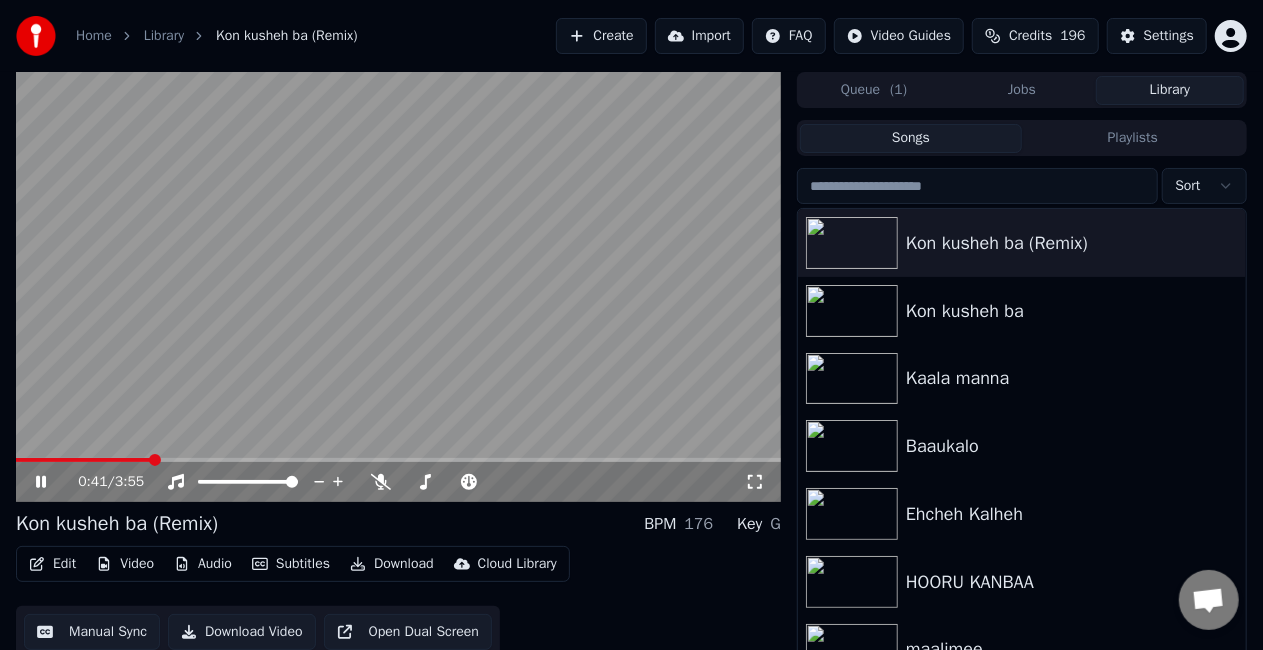 click at bounding box center [398, 287] 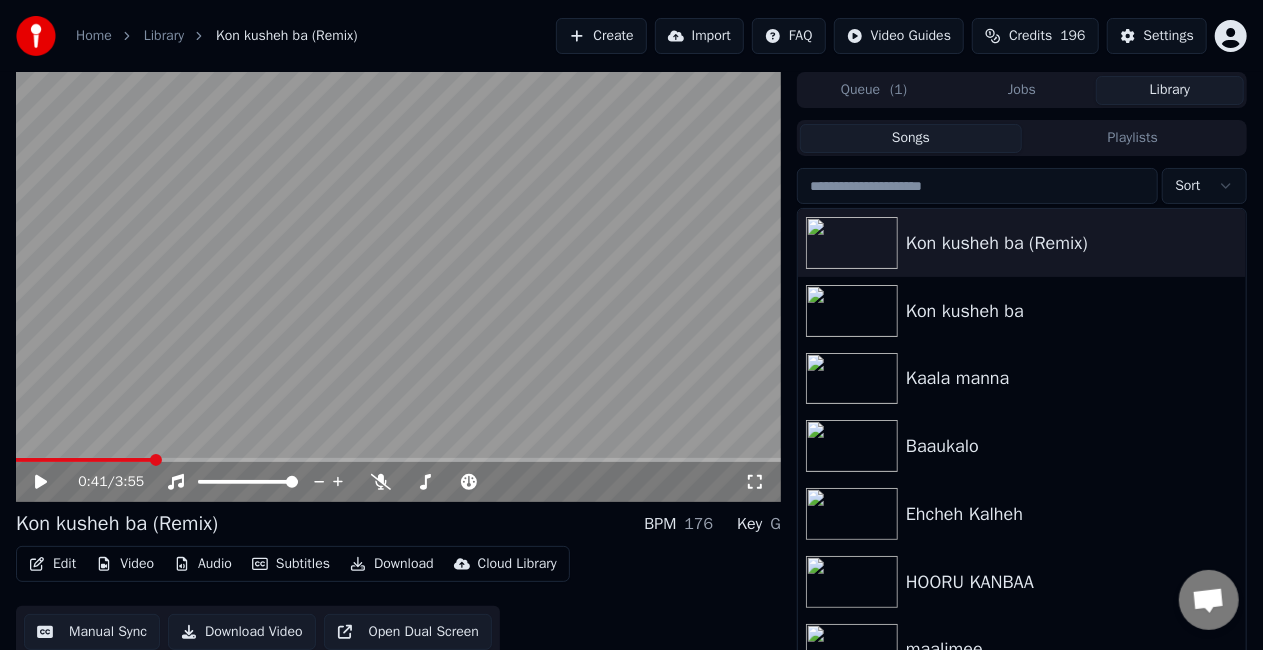 click at bounding box center (398, 287) 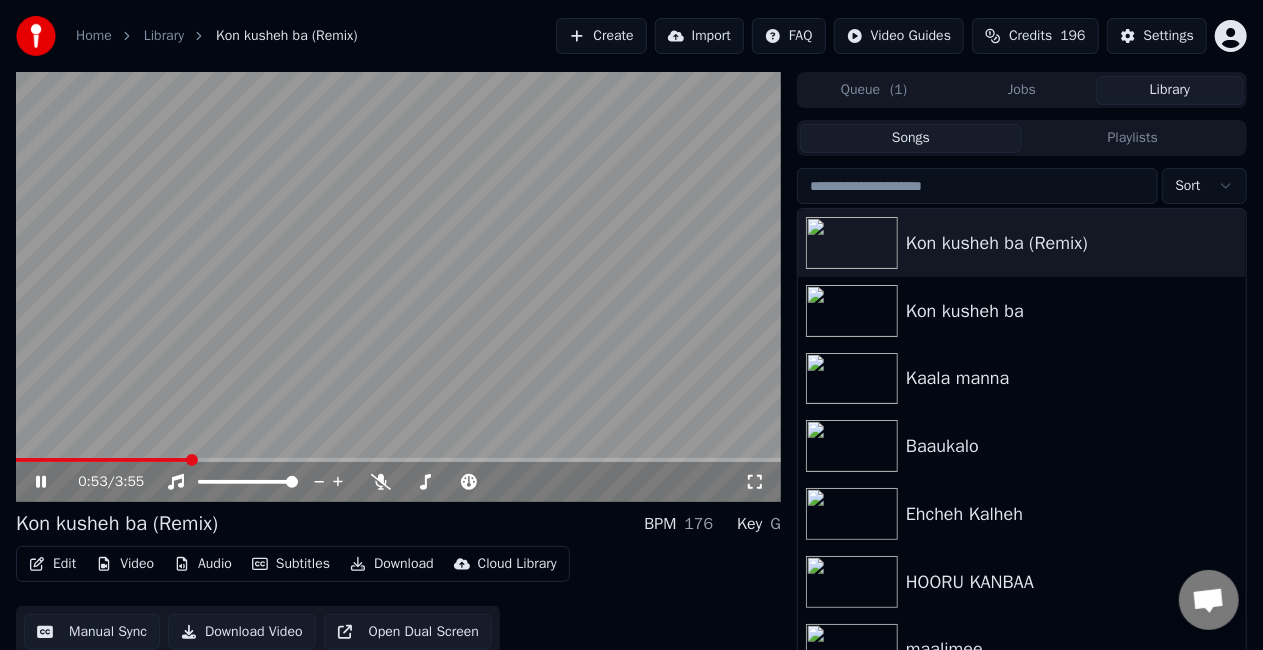 click at bounding box center (398, 287) 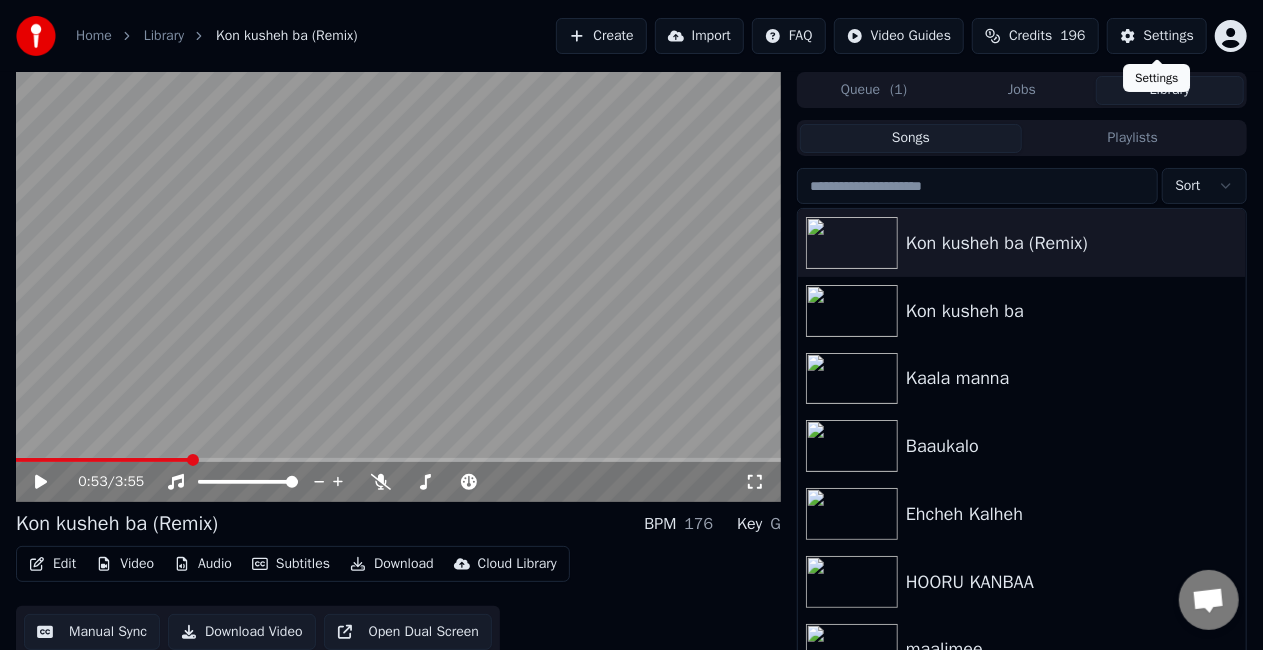 click on "Settings" at bounding box center [1157, 36] 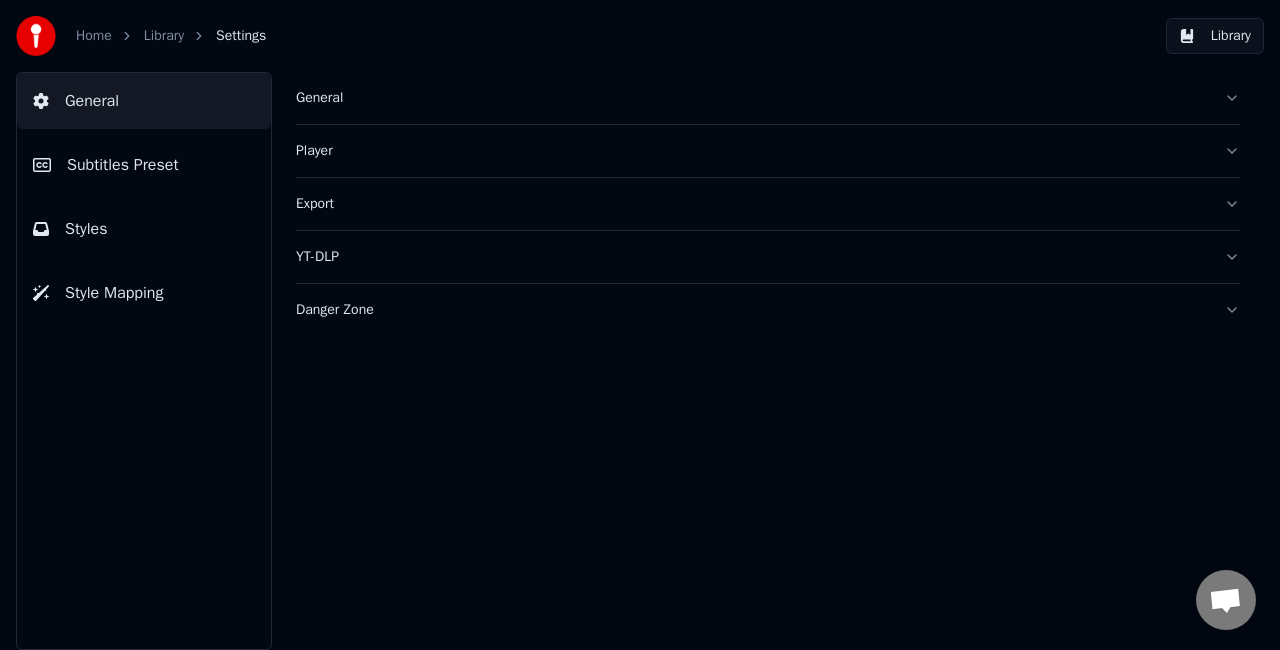 click on "Subtitles Preset" at bounding box center (144, 165) 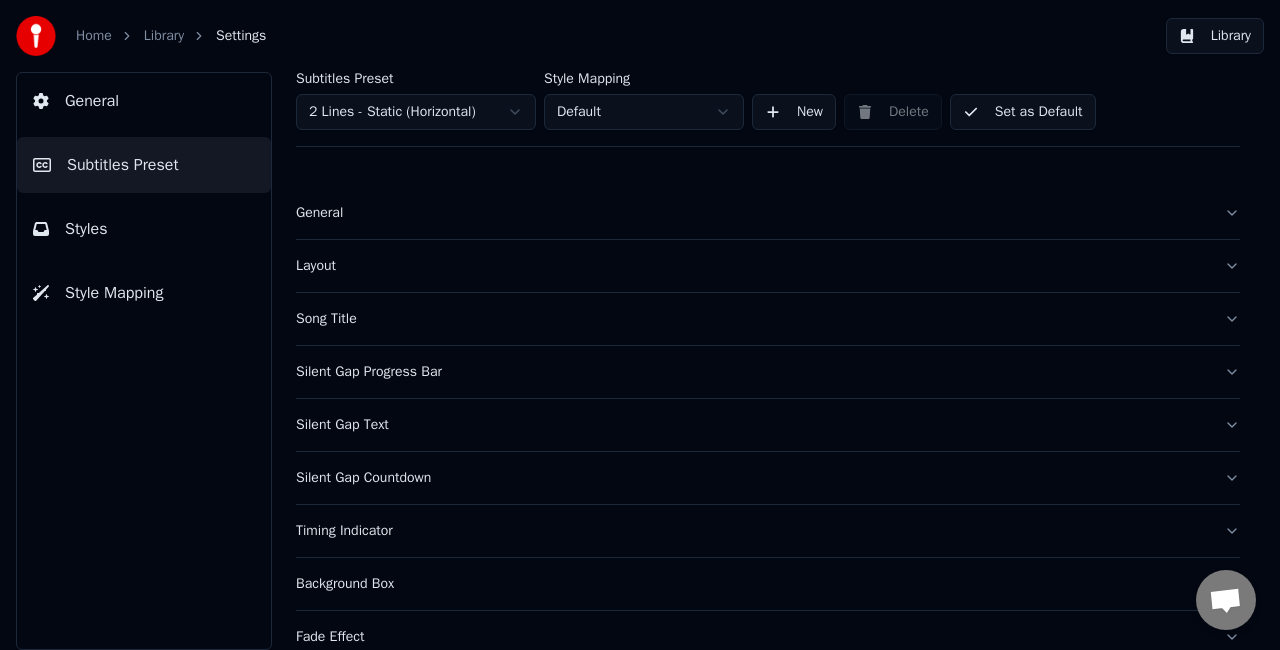 click on "Styles" at bounding box center [144, 229] 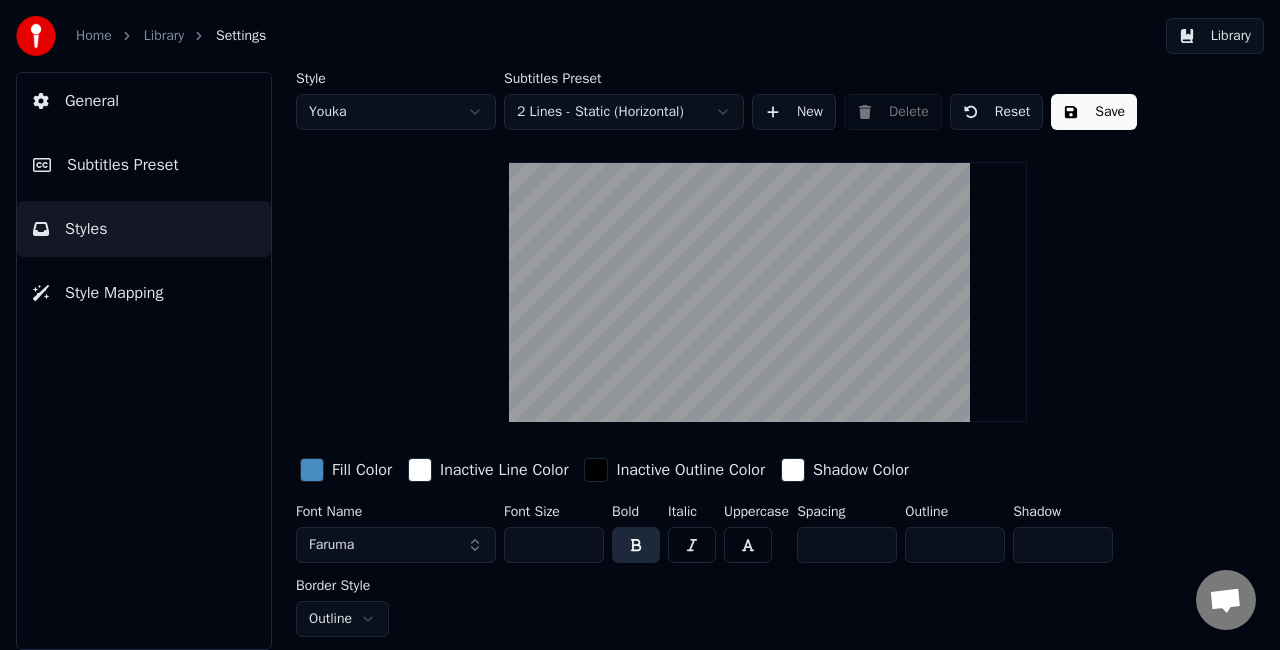 click on "Home Library Settings Library General Subtitles Preset Styles Style Mapping Style Youka Subtitles Preset 2 Lines - Static (Horizontal) New Delete Reset Save Fill Color Inactive Line Color Inactive Outline Color Shadow Color Font Name Faruma Font Size *** Bold Italic Uppercase Spacing ** Outline * Shadow * Border Style Outline" at bounding box center (640, 325) 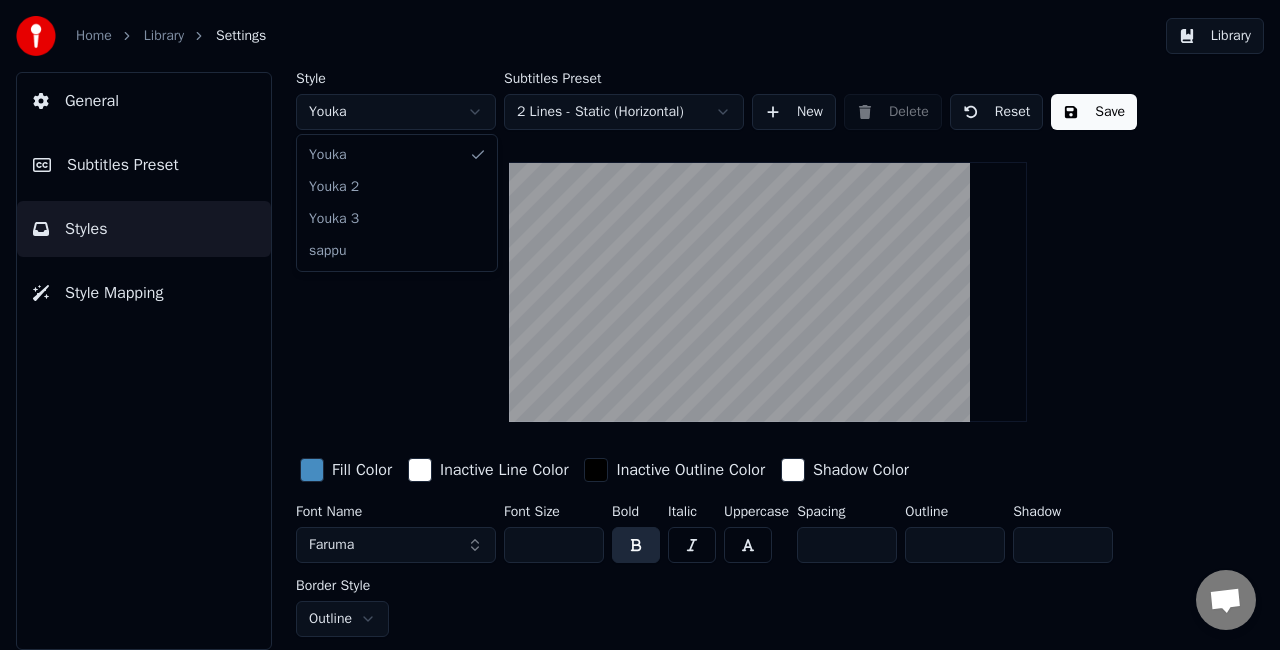 type on "***" 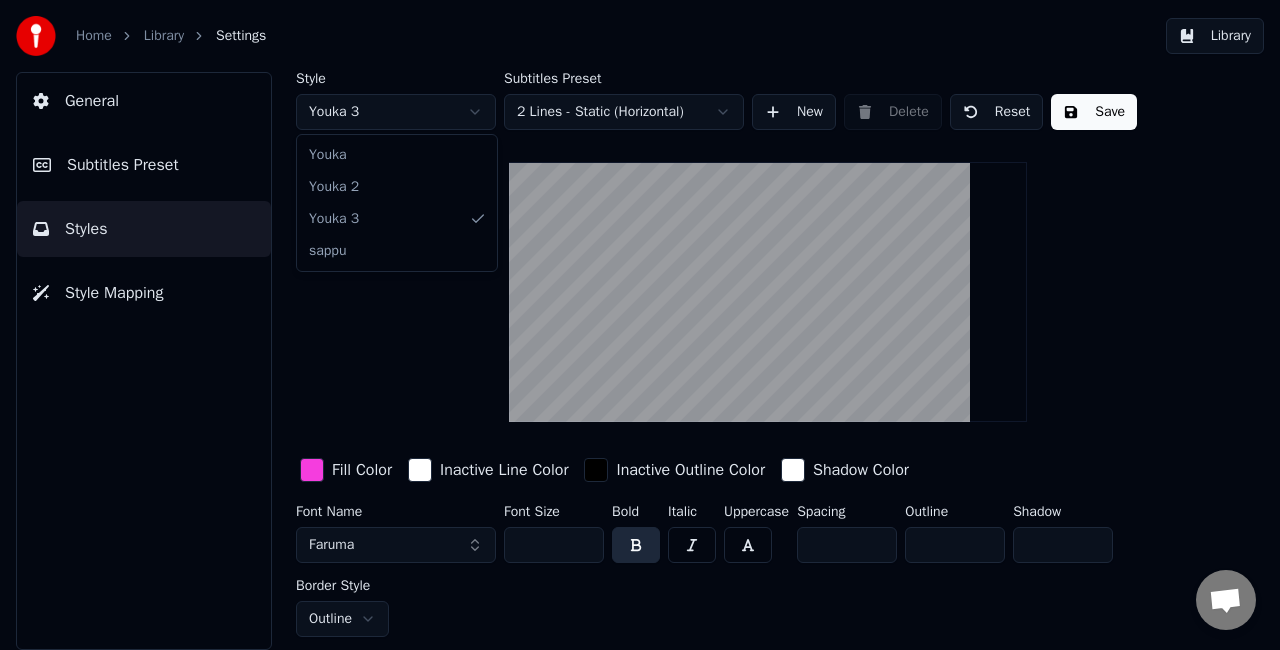 click on "Home Library Settings Library General Subtitles Preset Styles Style Mapping Style Youka 3 Subtitles Preset 2 Lines - Static (Horizontal) New Delete Reset Save Fill Color Inactive Line Color Inactive Outline Color Shadow Color Font Name Faruma Font Size *** Bold Italic Uppercase Spacing * Outline * Shadow * Border Style Outline Youka Youka 2 Youka 3 sappu" at bounding box center (640, 325) 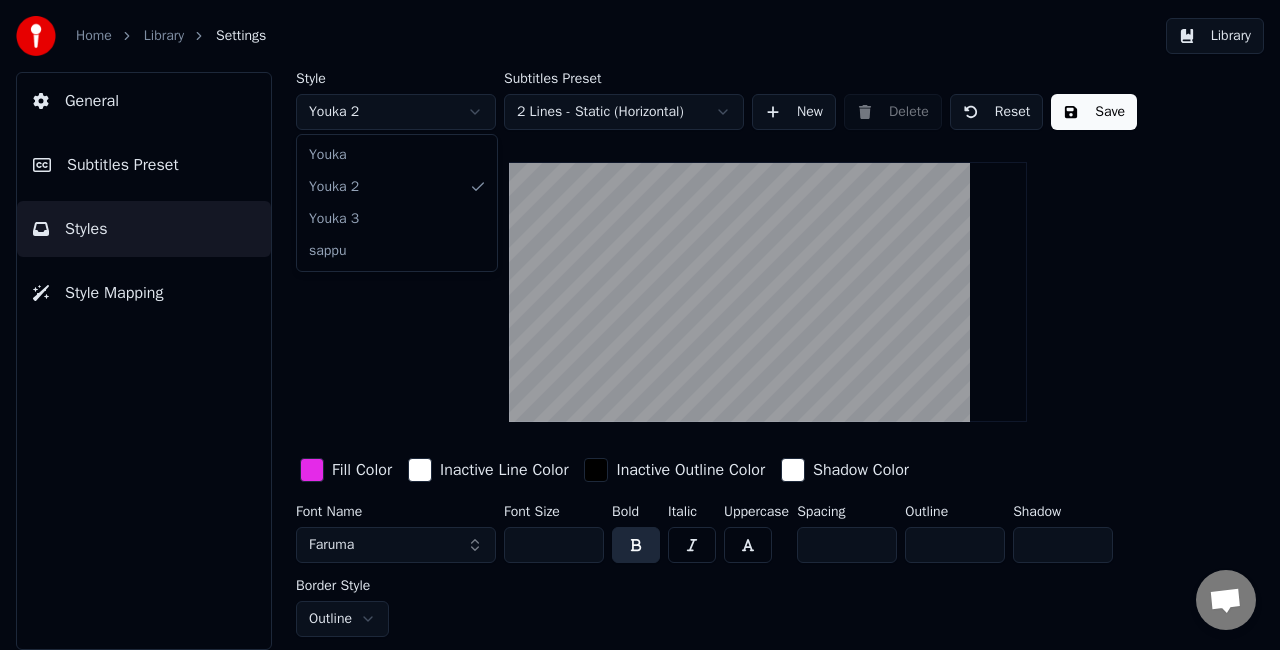 click on "Home Library Settings Library General Subtitles Preset Styles Style Mapping Style Youka 2 Subtitles Preset 2 Lines - Static (Horizontal) New Delete Reset Save Fill Color Inactive Line Color Inactive Outline Color Shadow Color Font Name Faruma Font Size *** Bold Italic Uppercase Spacing * Outline * Shadow * Border Style Outline Youka Youka 2 Youka 3 sappu" at bounding box center (640, 325) 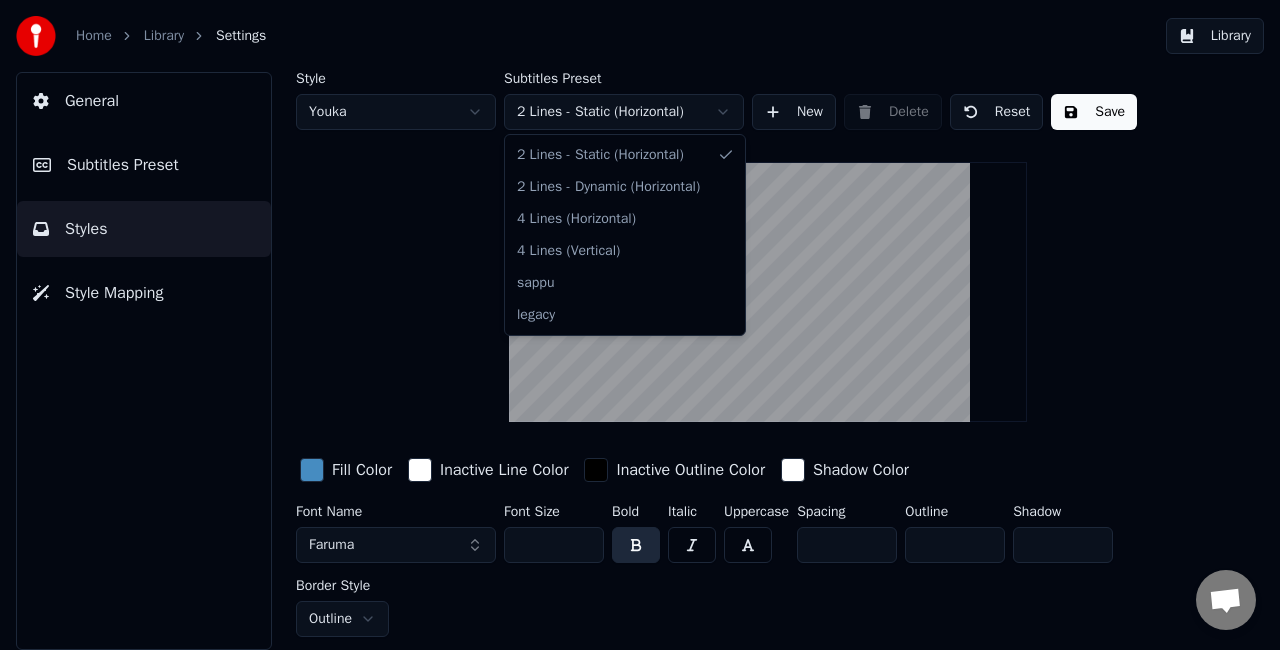 click on "Home Library Settings Library General Subtitles Preset Styles Style Mapping Style Youka Subtitles Preset 2 Lines - Static (Horizontal) New Delete Reset Save Fill Color Inactive Line Color Inactive Outline Color Shadow Color Font Name Faruma Font Size *** Bold Italic Uppercase Spacing ** Outline * Shadow * Border Style Outline 2 Lines - Static (Horizontal) 2 Lines - Dynamic (Horizontal) 4 Lines (Horizontal) 4 Lines (Vertical) sappu legacy" at bounding box center [640, 325] 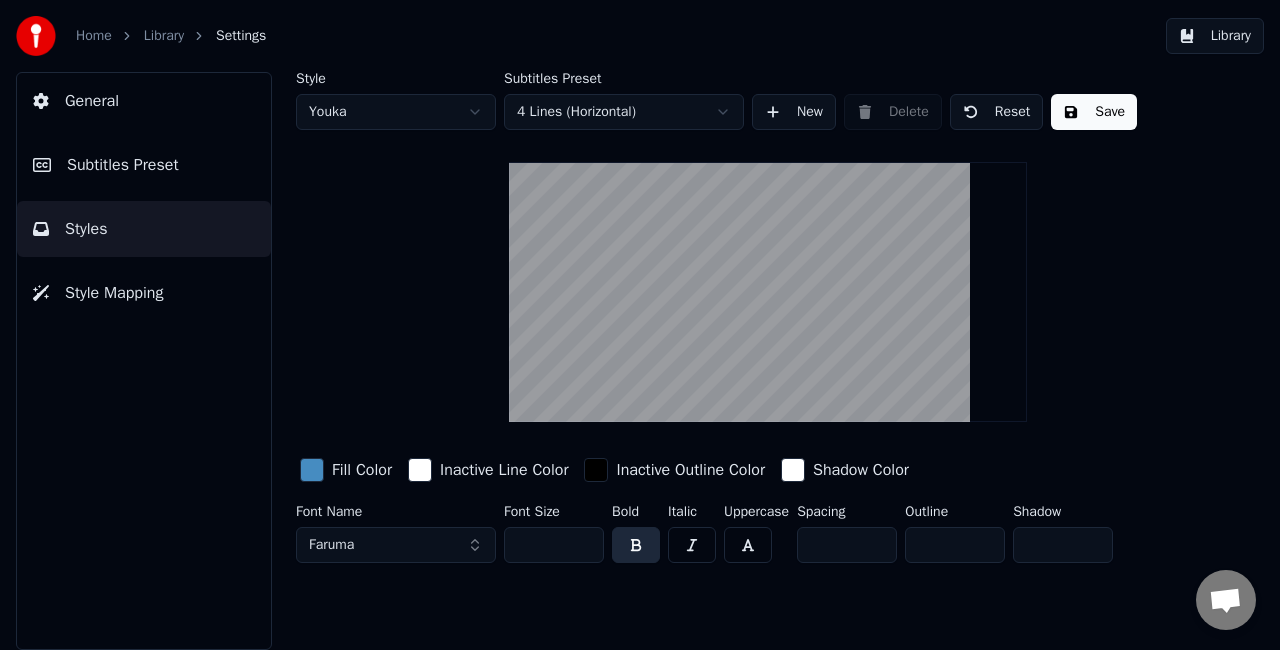 click on "Save" at bounding box center [1094, 112] 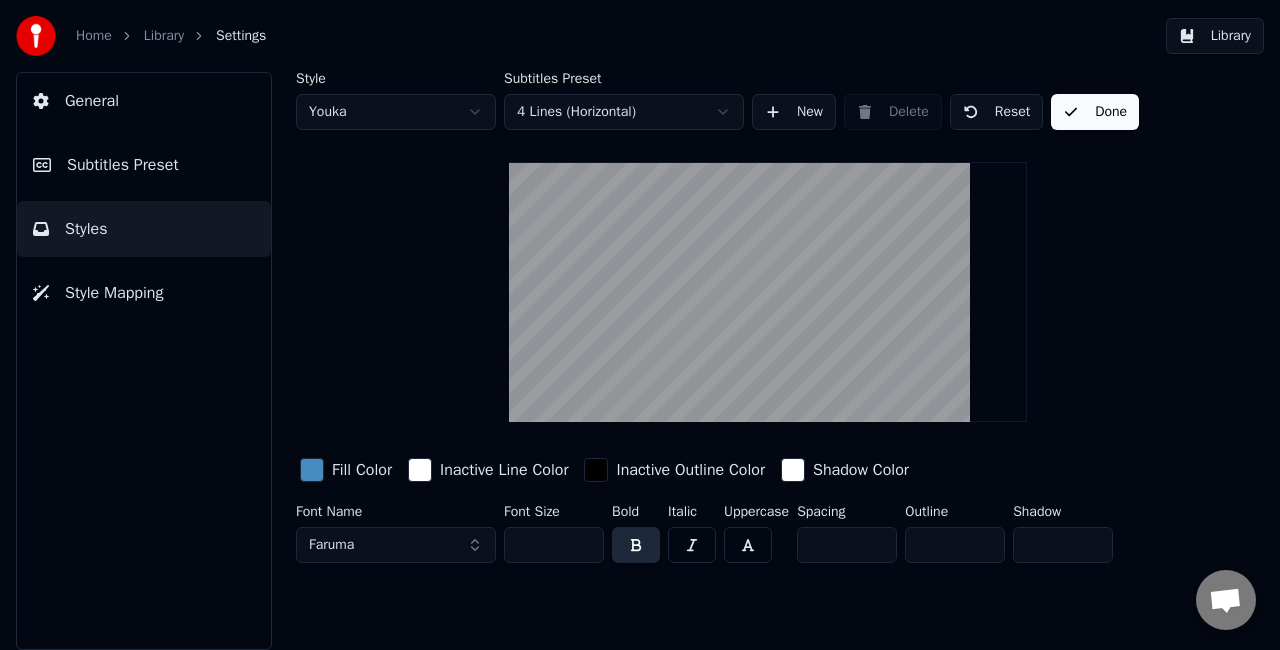 click on "Done" at bounding box center [1095, 112] 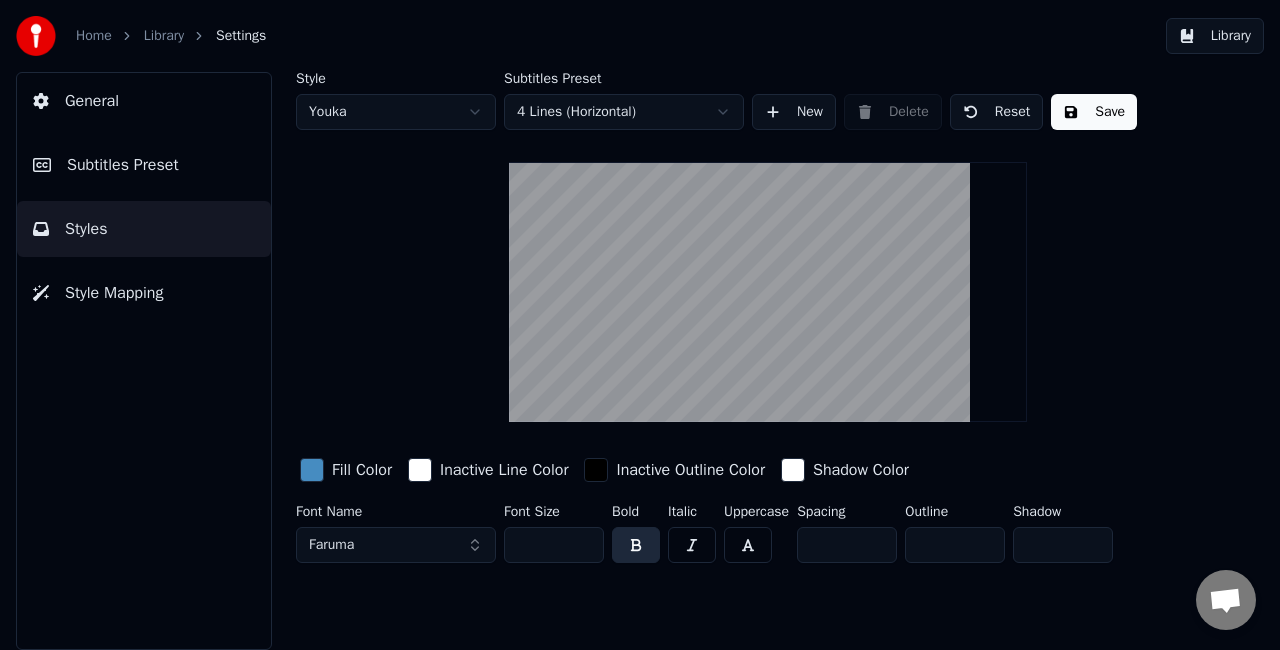 click on "Library" at bounding box center [1215, 36] 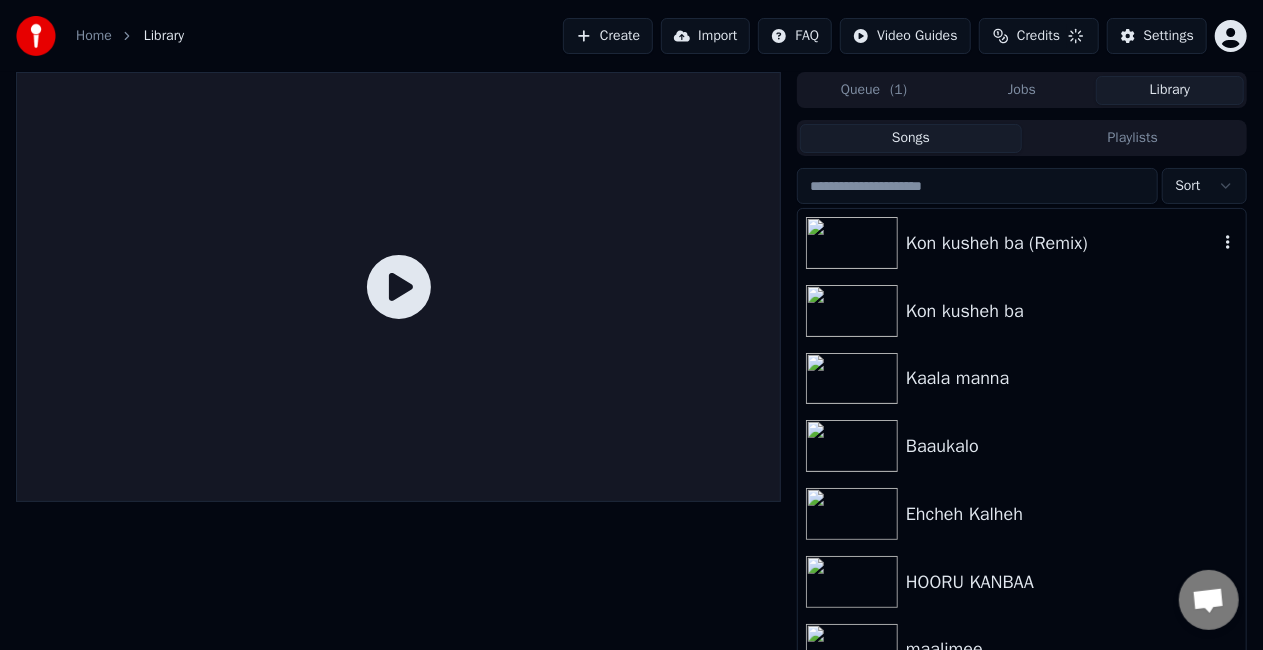 click on "Kon kusheh ba (Remix)" at bounding box center (1062, 243) 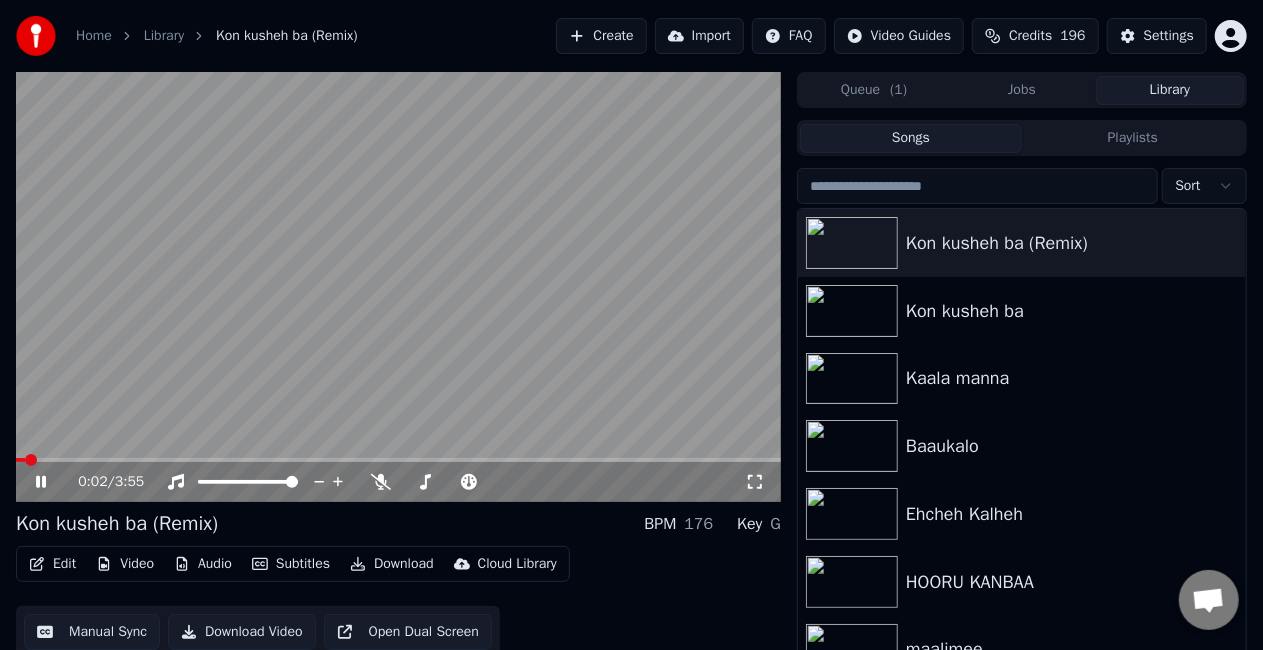 click 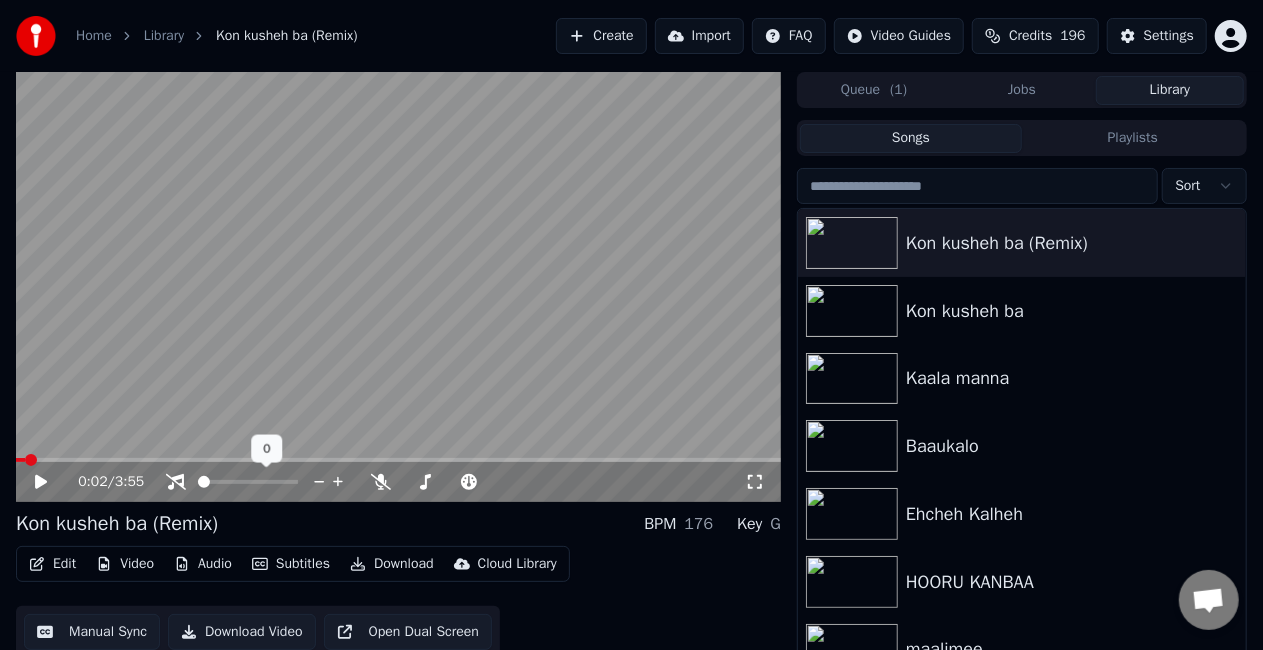 click at bounding box center (198, 482) 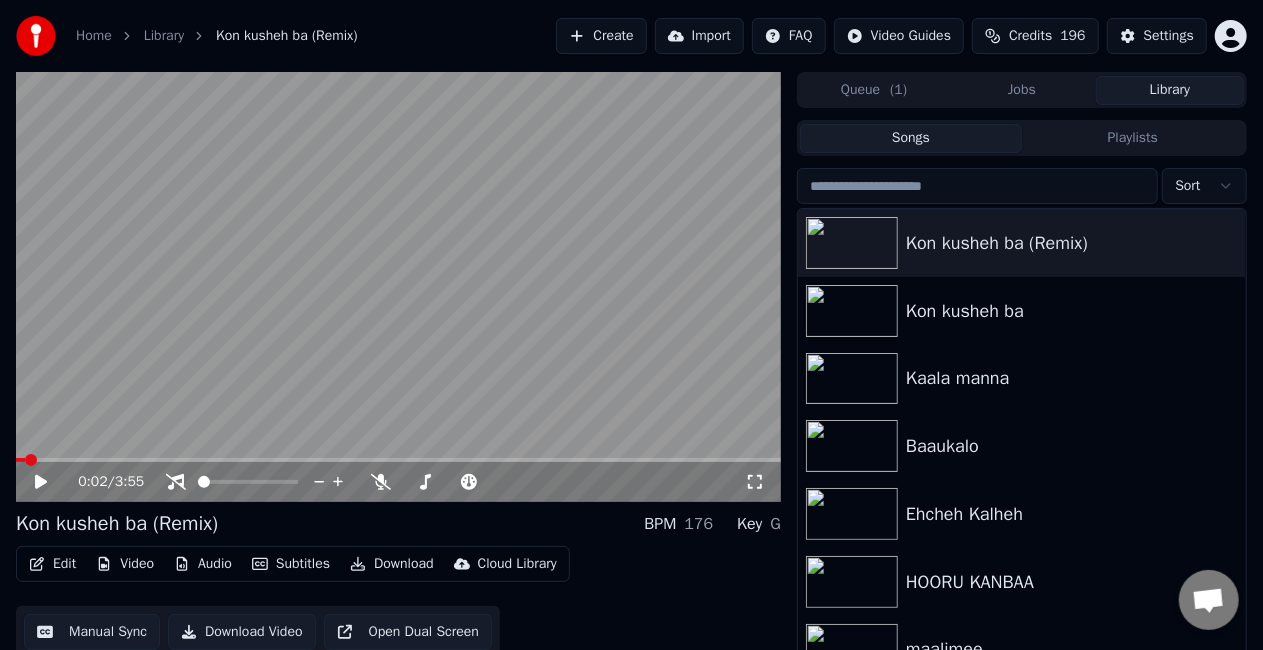 click 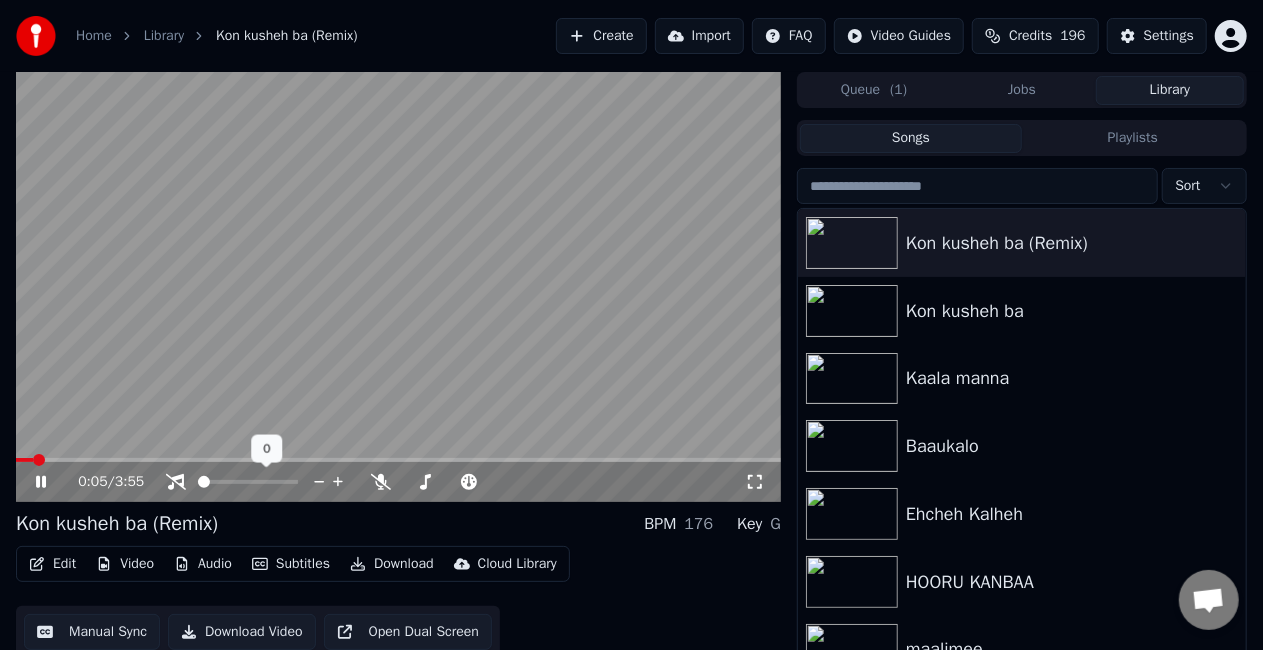 click at bounding box center (204, 482) 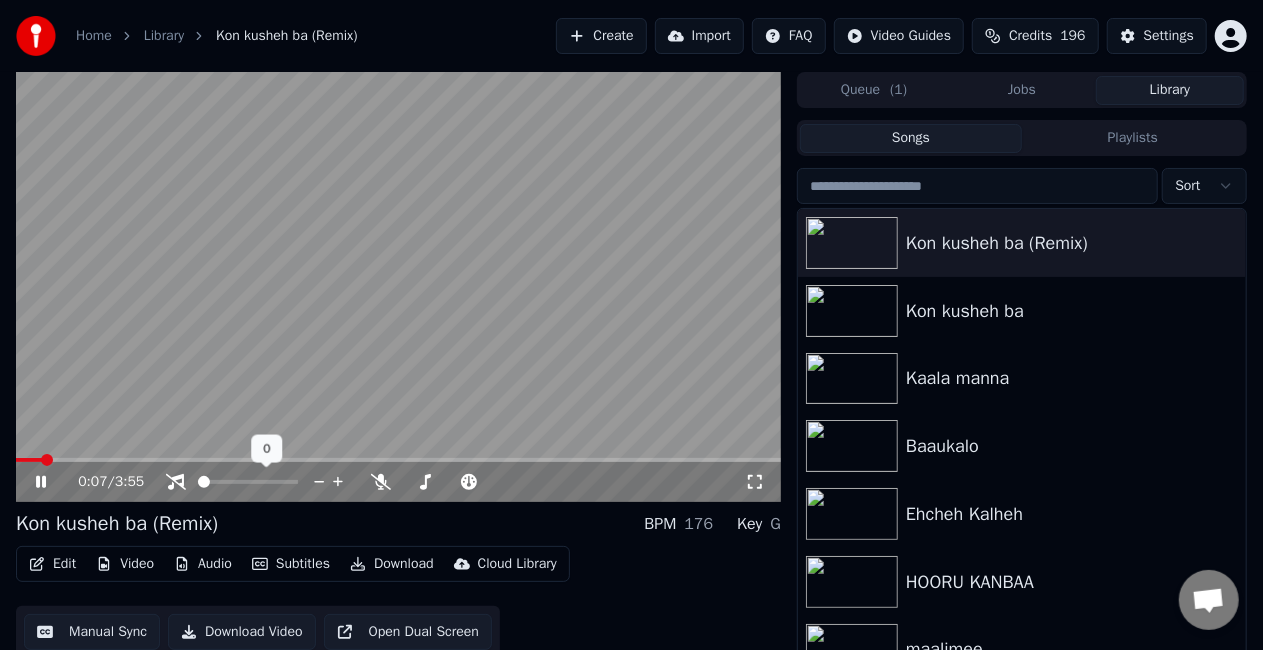 click at bounding box center [248, 482] 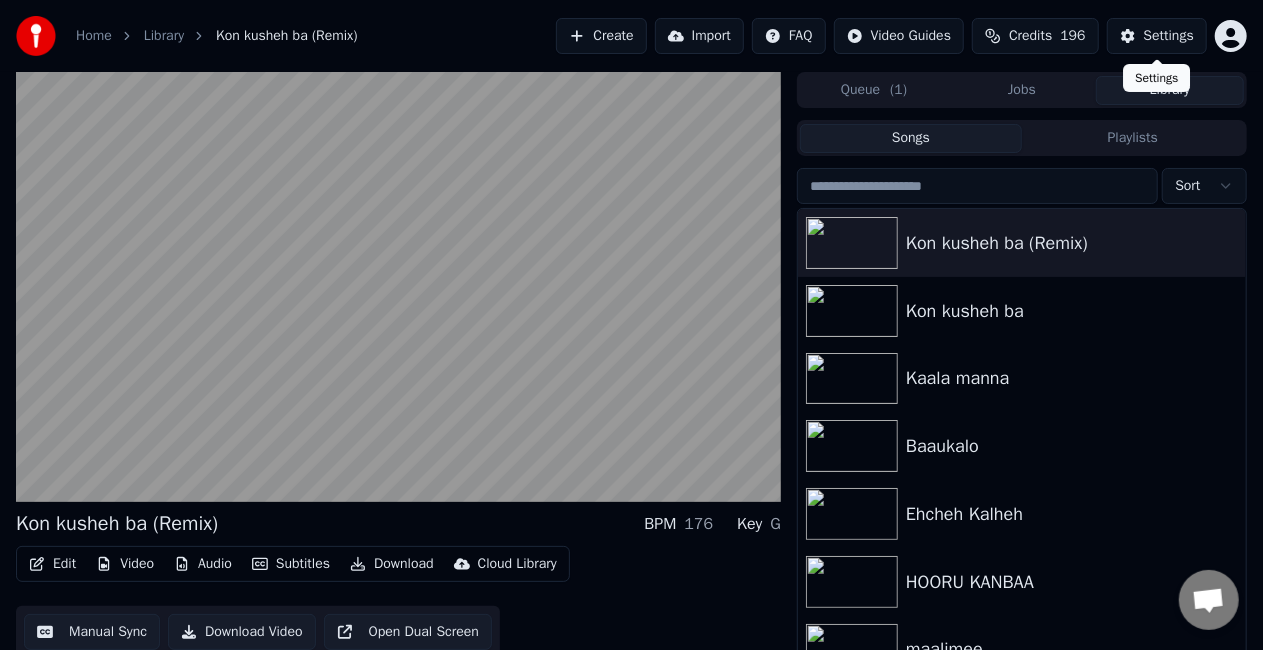 click on "Settings" at bounding box center (1169, 36) 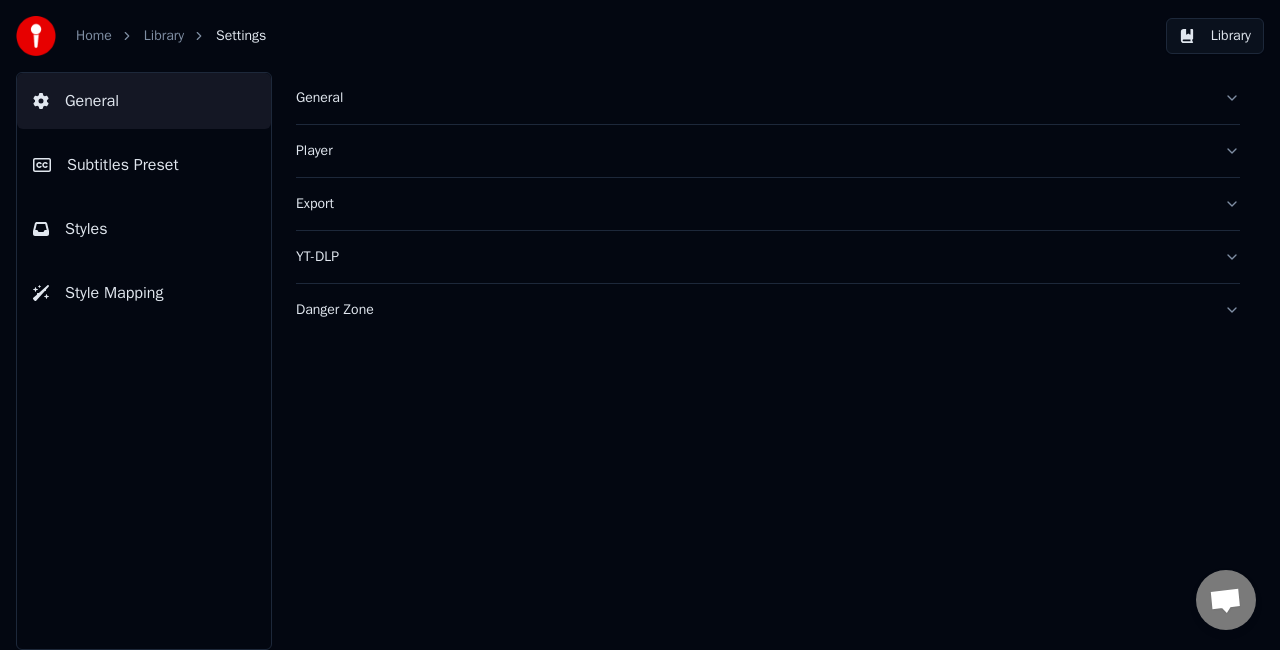 click on "General" at bounding box center (752, 98) 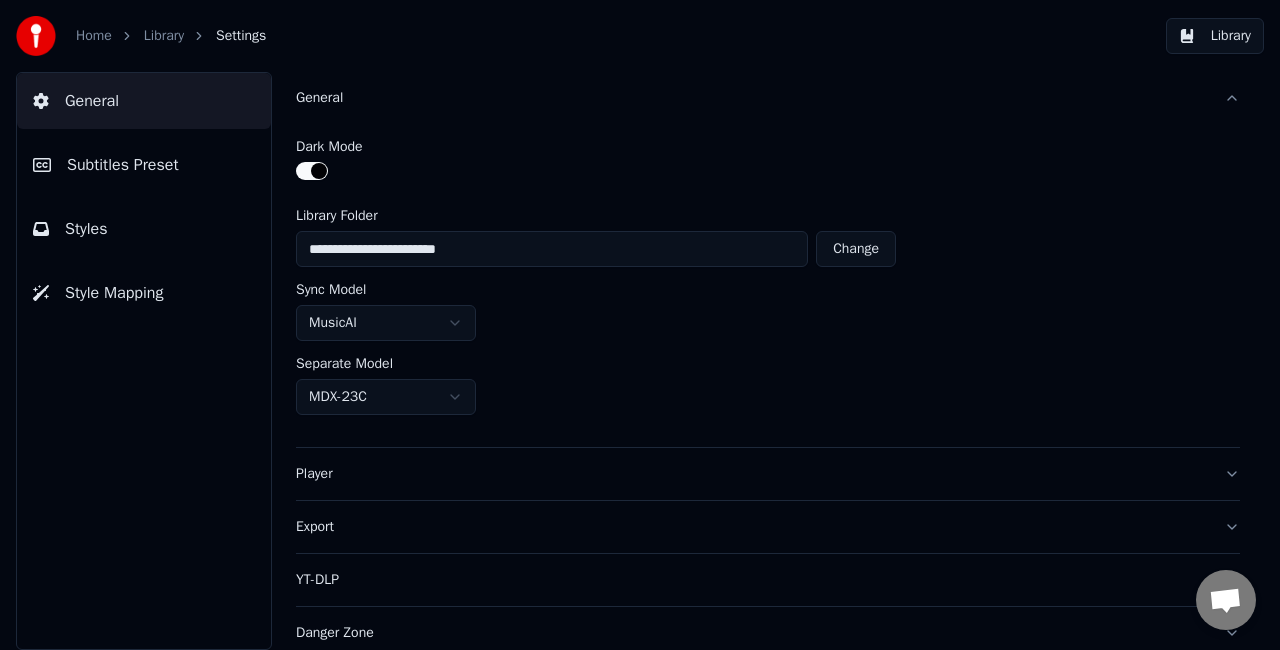 click on "Subtitles Preset" at bounding box center [123, 165] 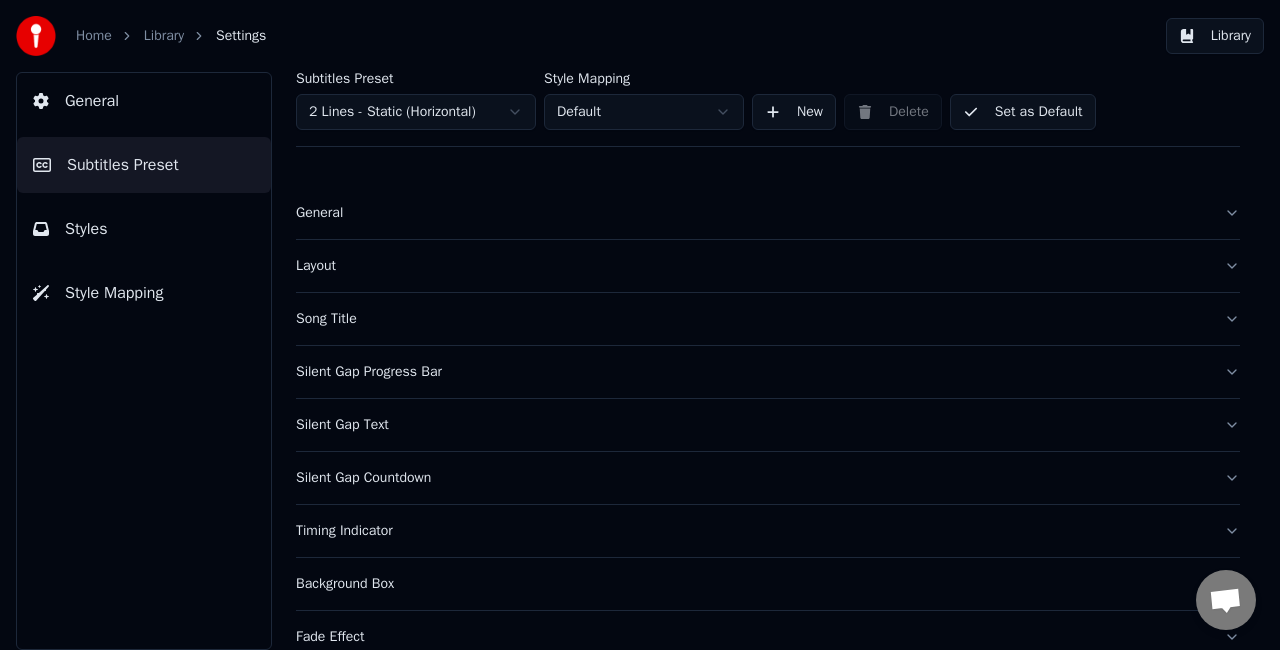 click on "Styles" at bounding box center [144, 229] 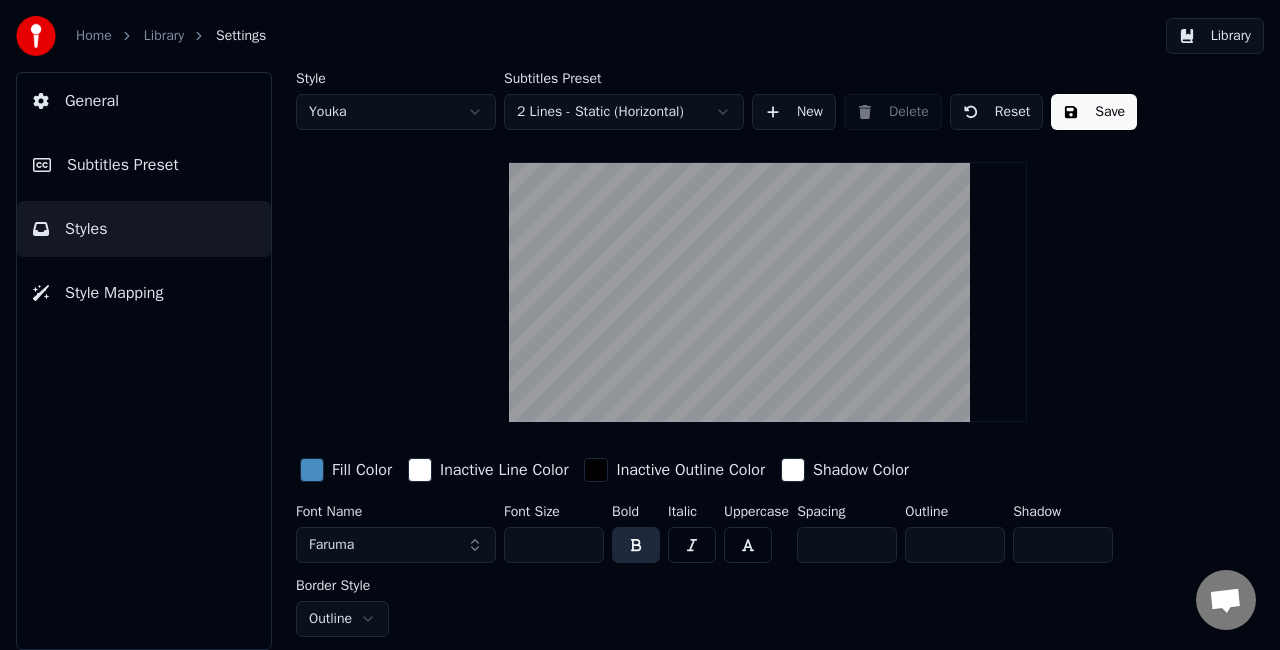 click on "Home Library Settings Library General Subtitles Preset Styles Style Mapping Style Youka Subtitles Preset 2 Lines - Static (Horizontal) New Delete Reset Save Fill Color Inactive Line Color Inactive Outline Color Shadow Color Font Name Faruma Font Size *** Bold Italic Uppercase Spacing ** Outline * Shadow * Border Style Outline" at bounding box center (640, 325) 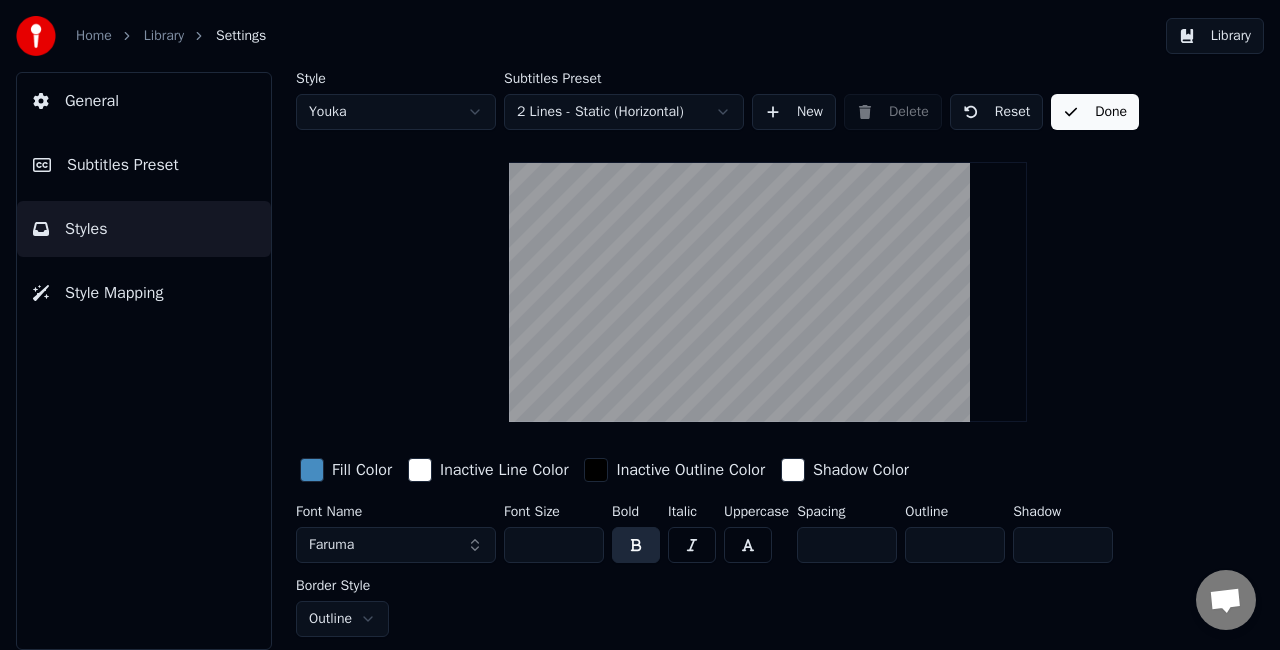 drag, startPoint x: 1072, startPoint y: 137, endPoint x: 1079, endPoint y: 122, distance: 16.552946 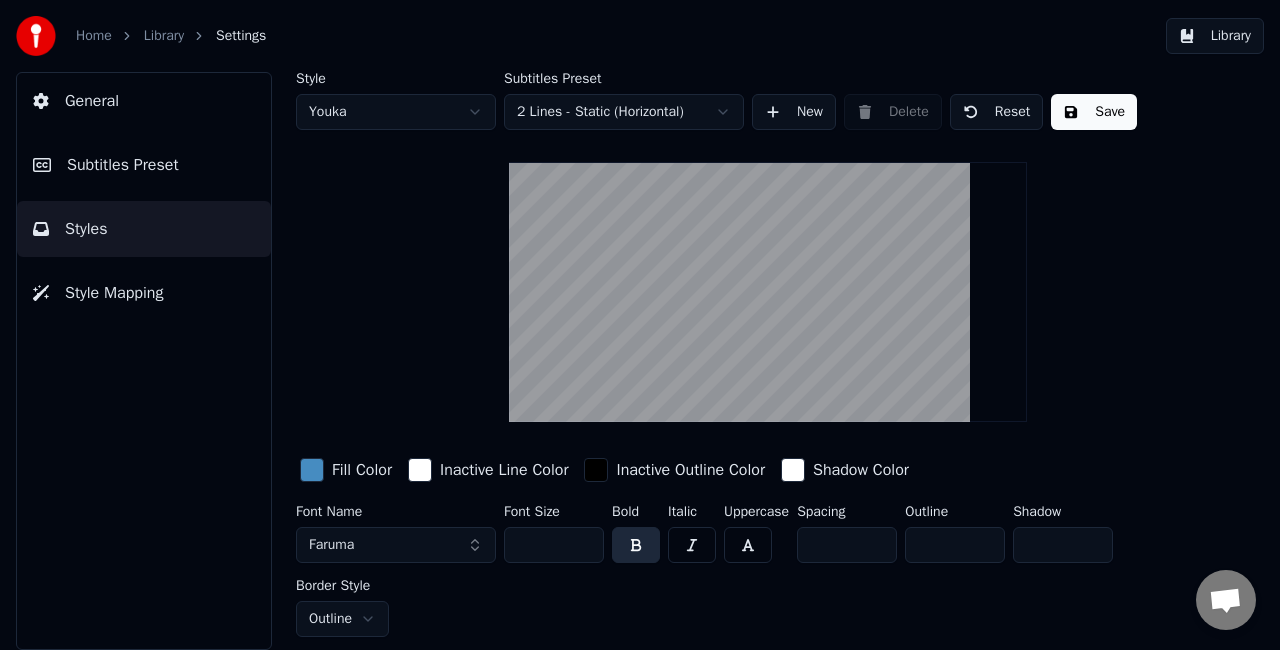 click on "Library" at bounding box center [1215, 36] 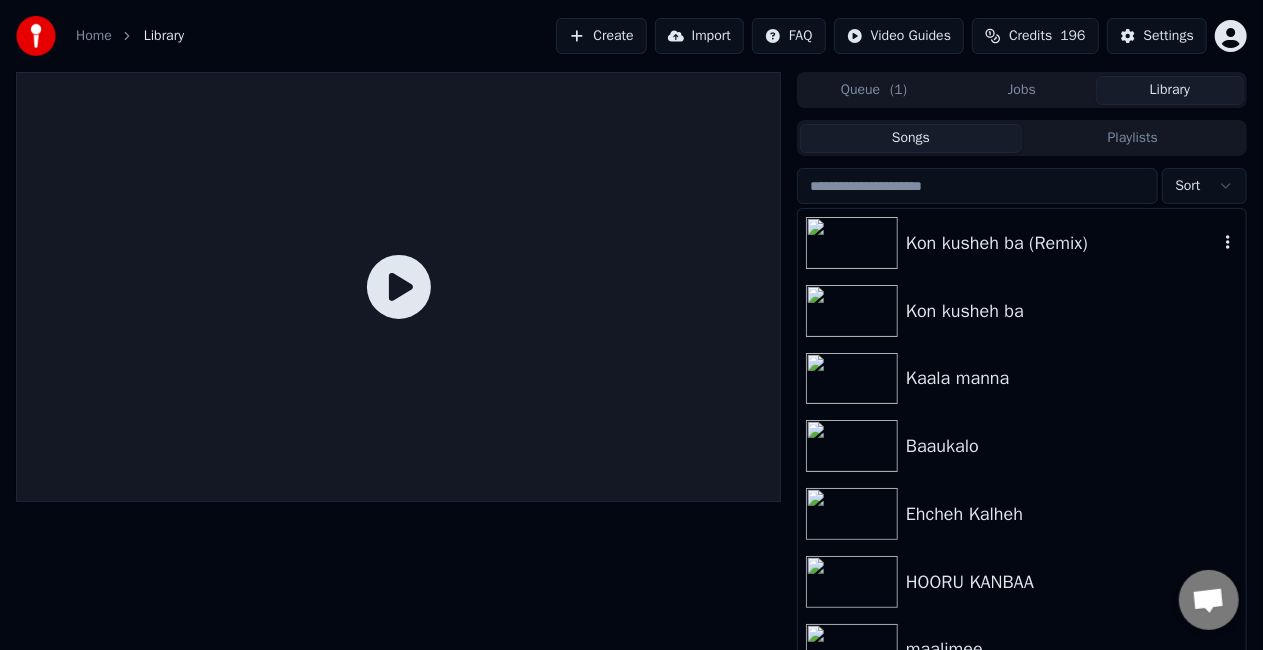 drag, startPoint x: 936, startPoint y: 224, endPoint x: 906, endPoint y: 208, distance: 34 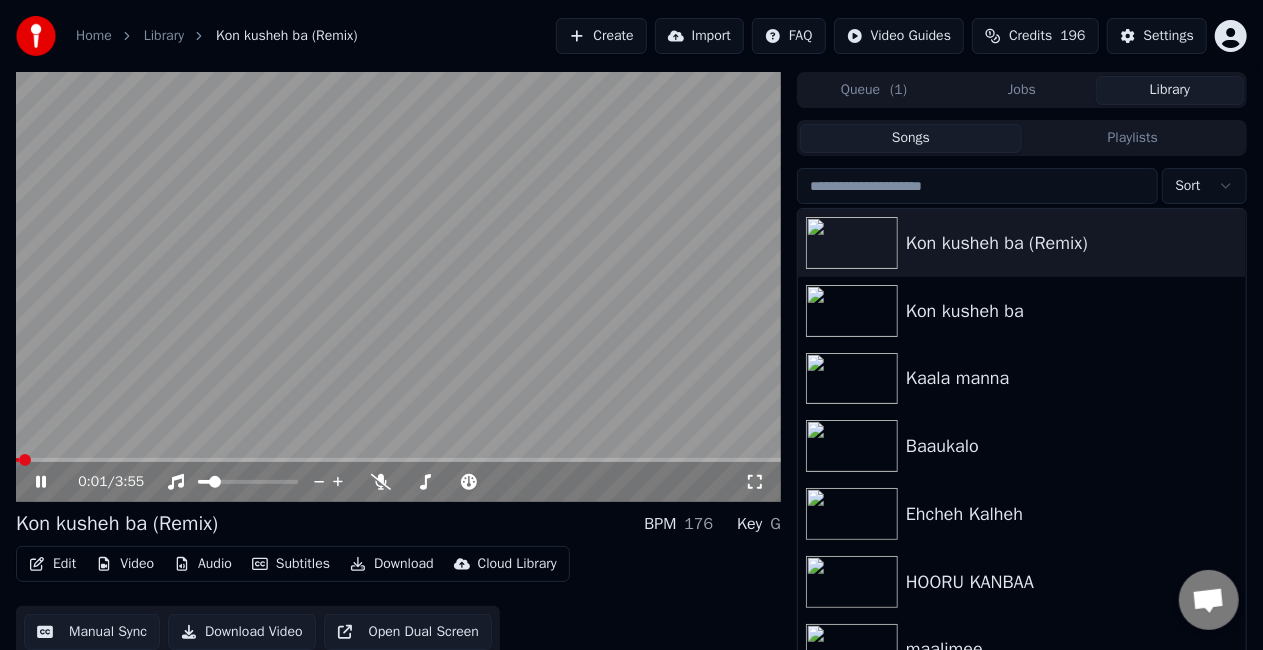 click on "0:01  /  3:55" at bounding box center [398, 287] 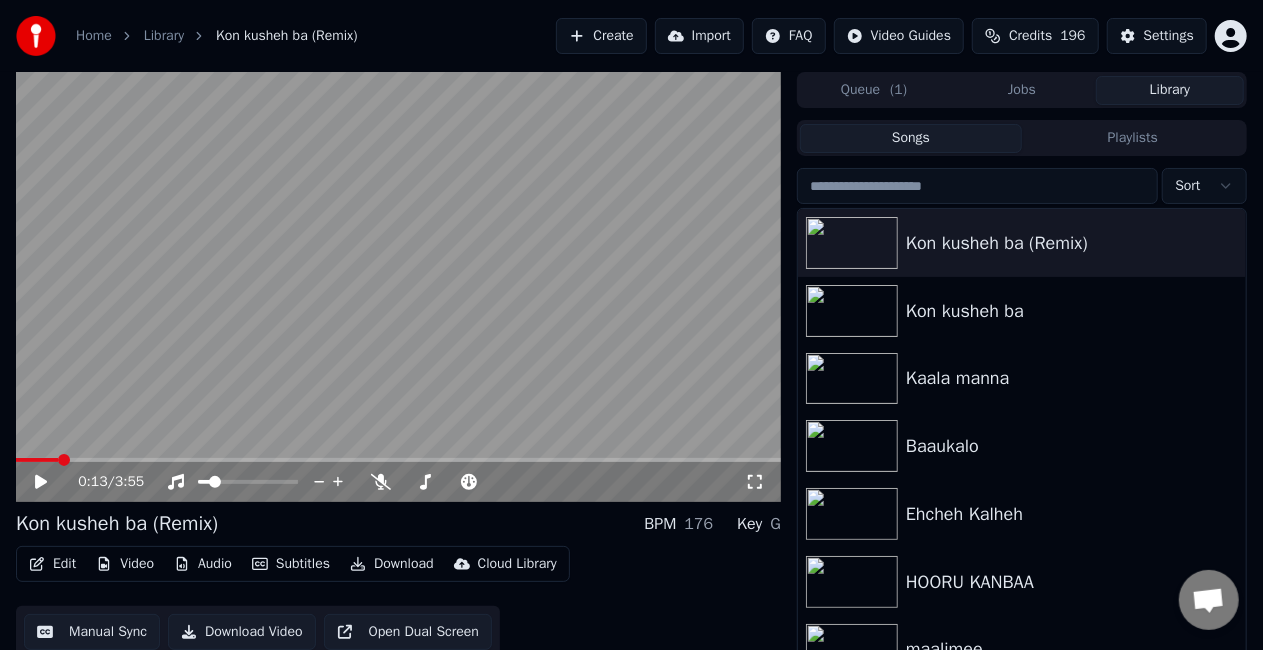 click at bounding box center [398, 460] 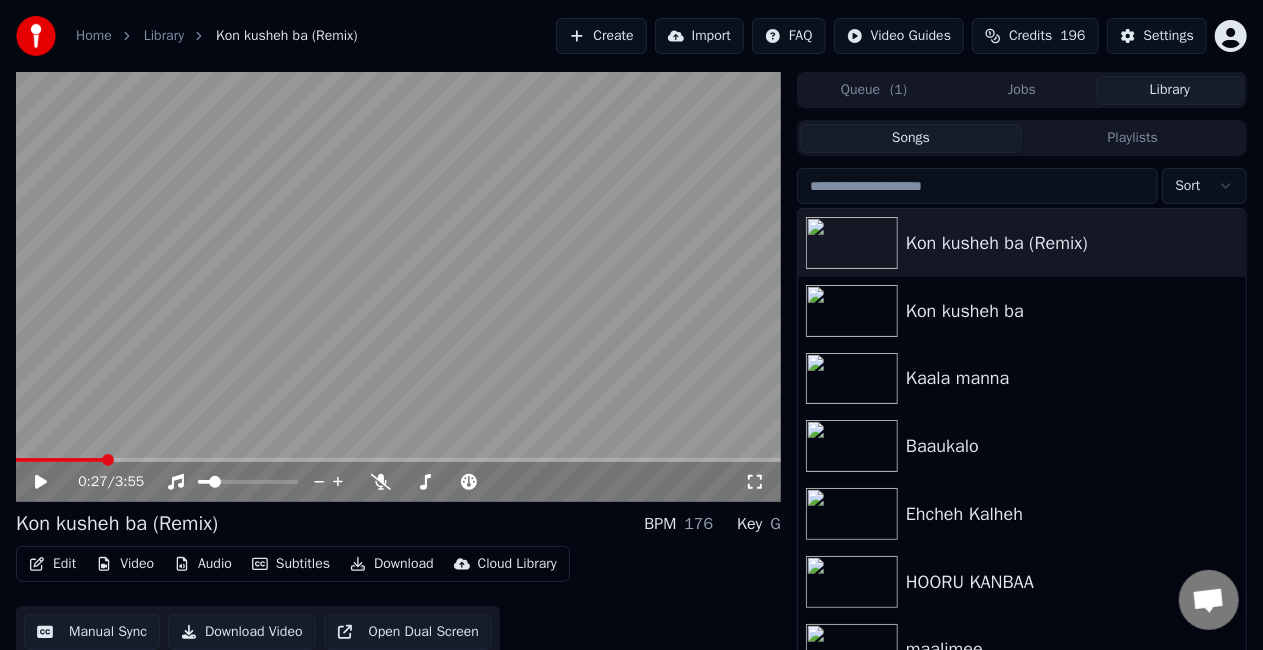 click at bounding box center (398, 460) 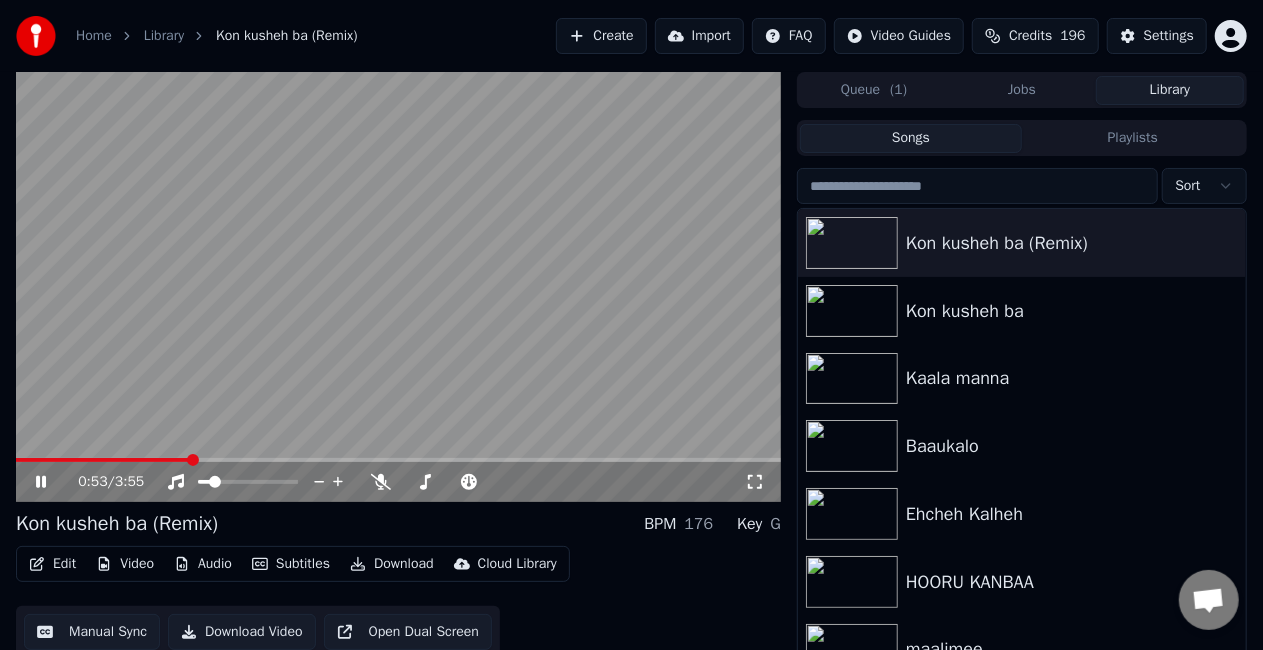 click at bounding box center [398, 460] 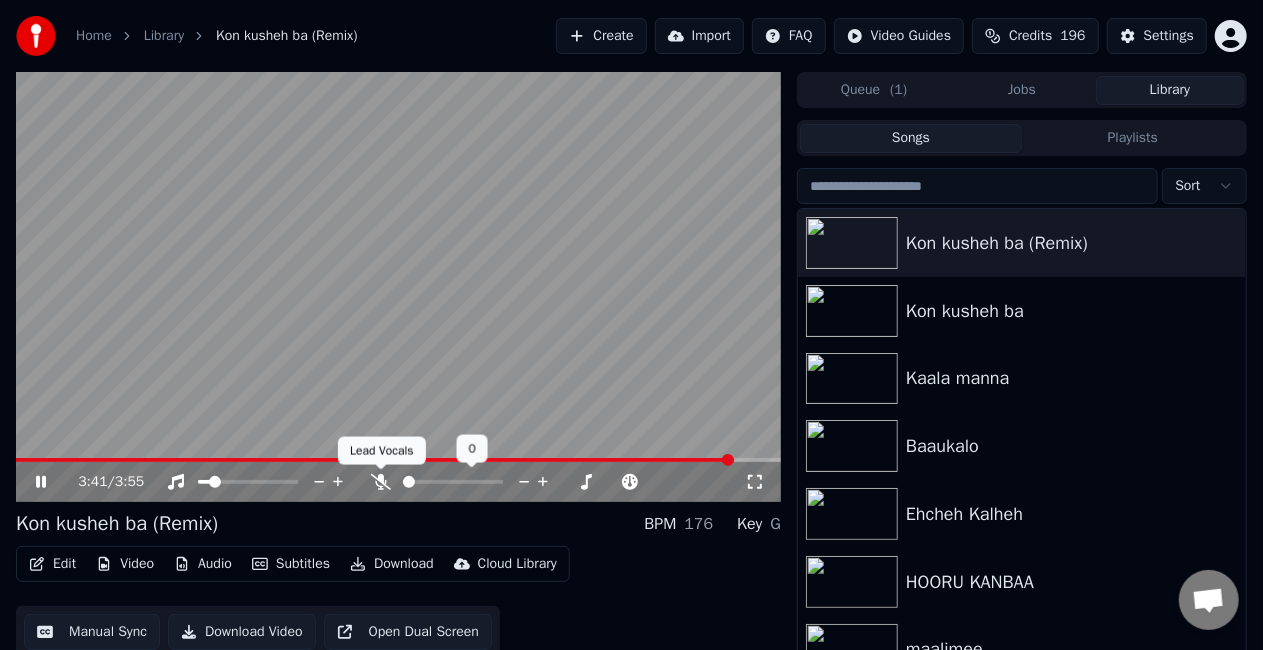 click 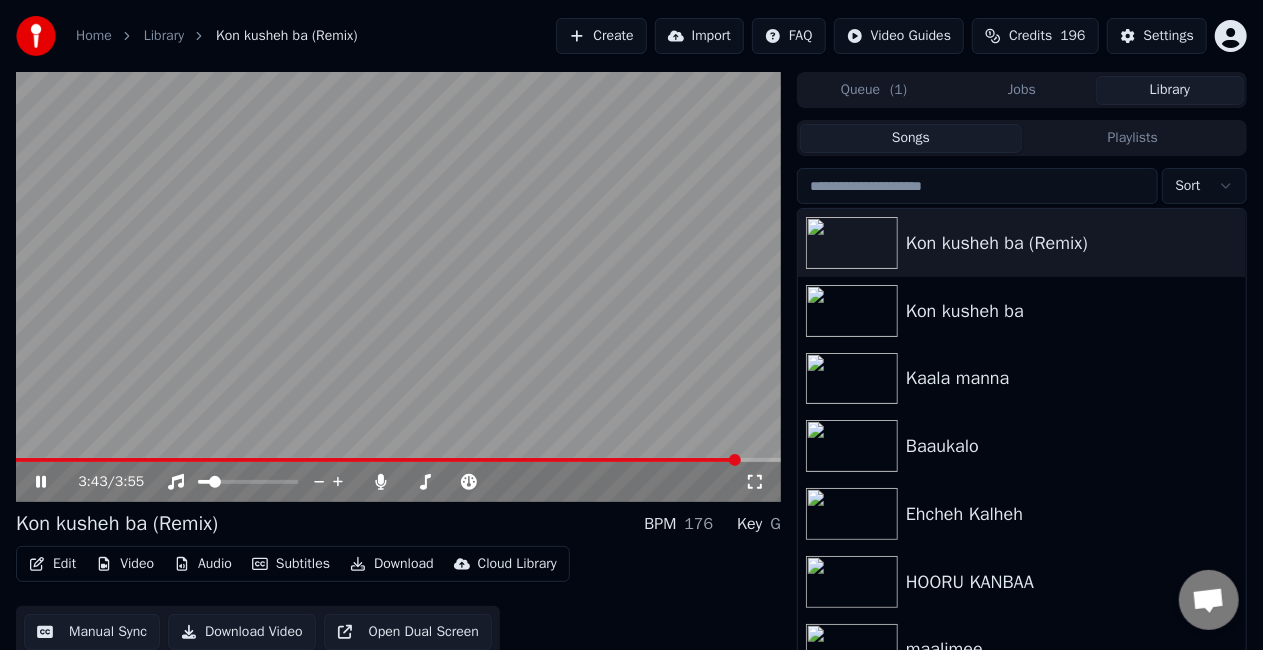 click at bounding box center [398, 287] 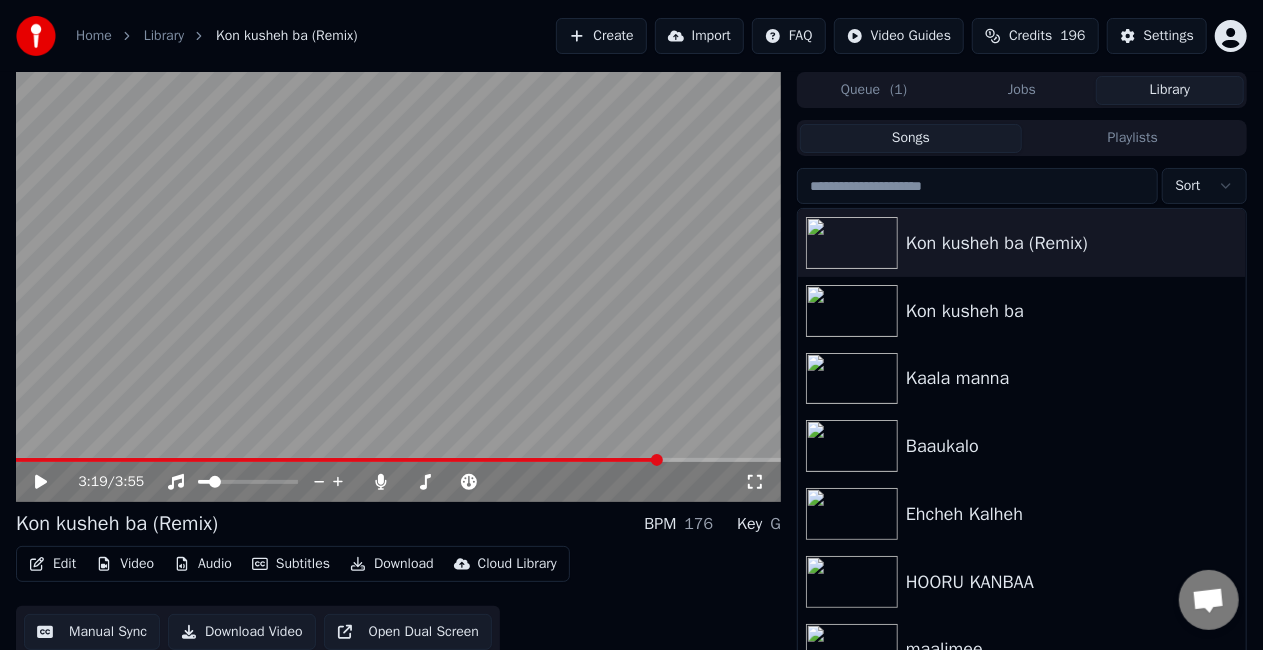click at bounding box center [339, 460] 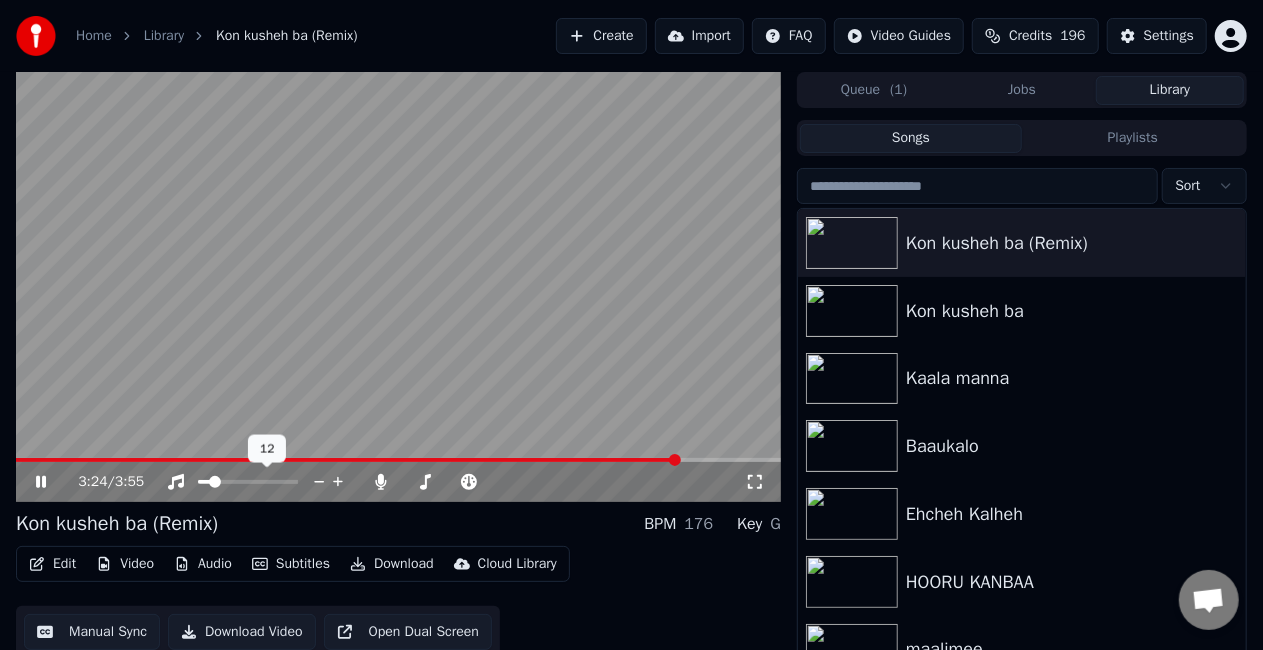 click at bounding box center [266, 482] 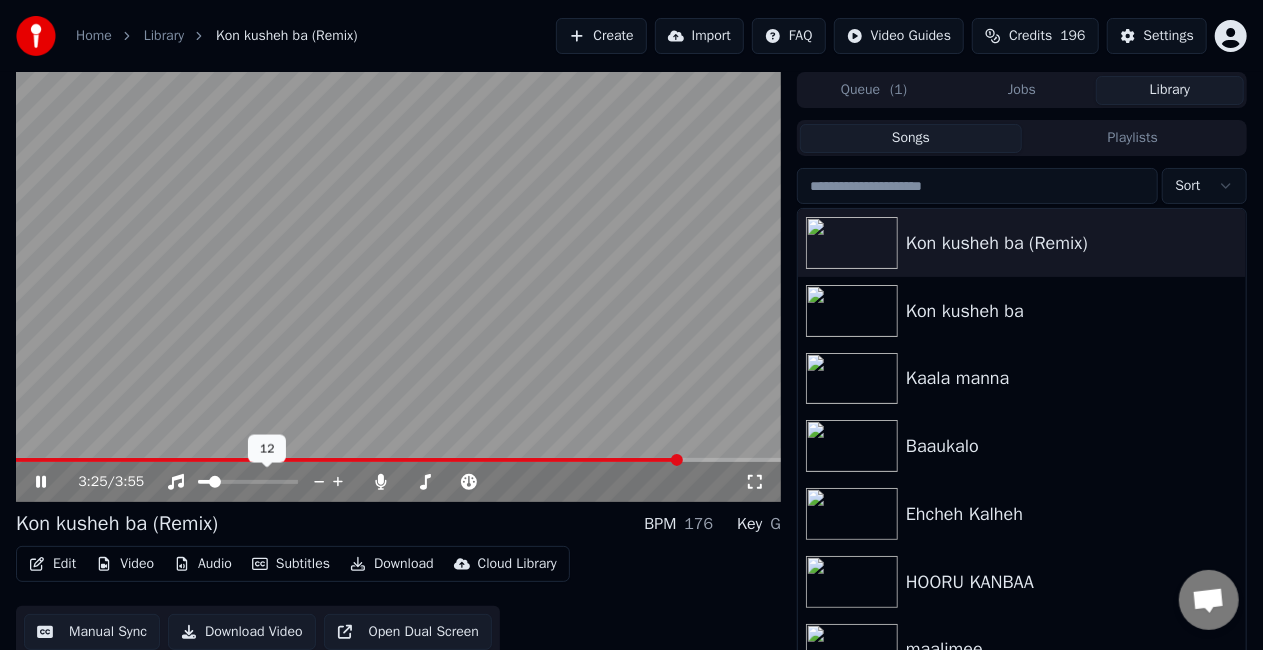 click at bounding box center [248, 482] 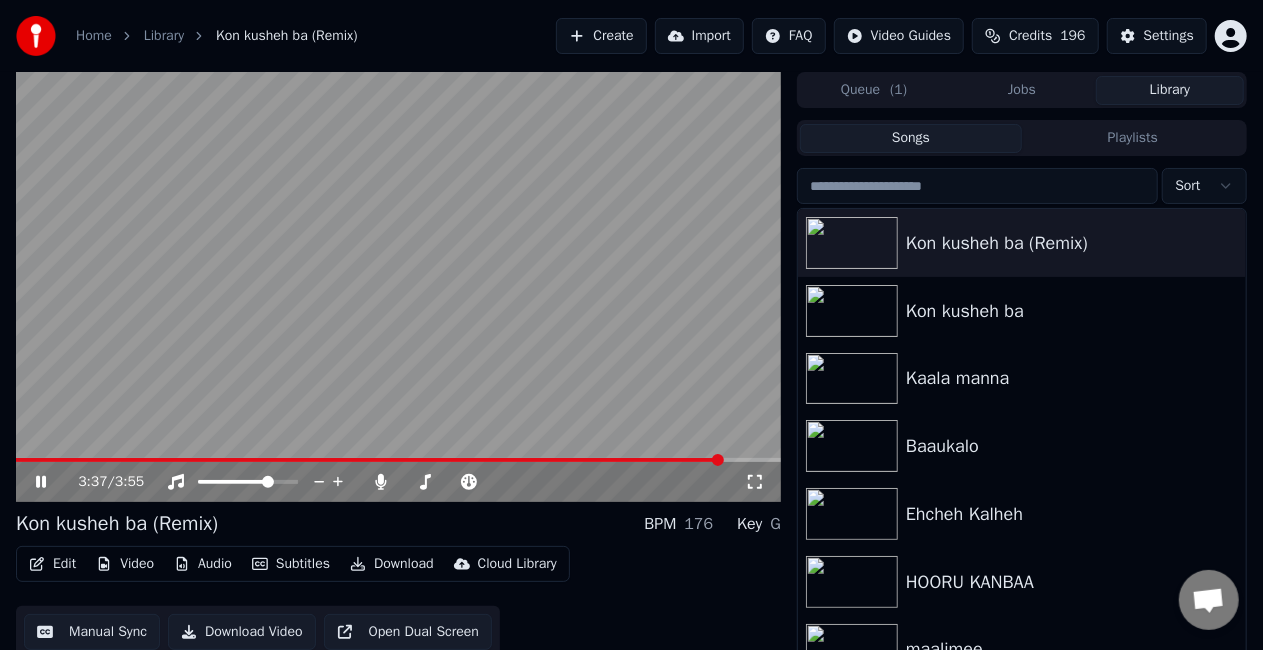 click on "Manual Sync" at bounding box center (92, 632) 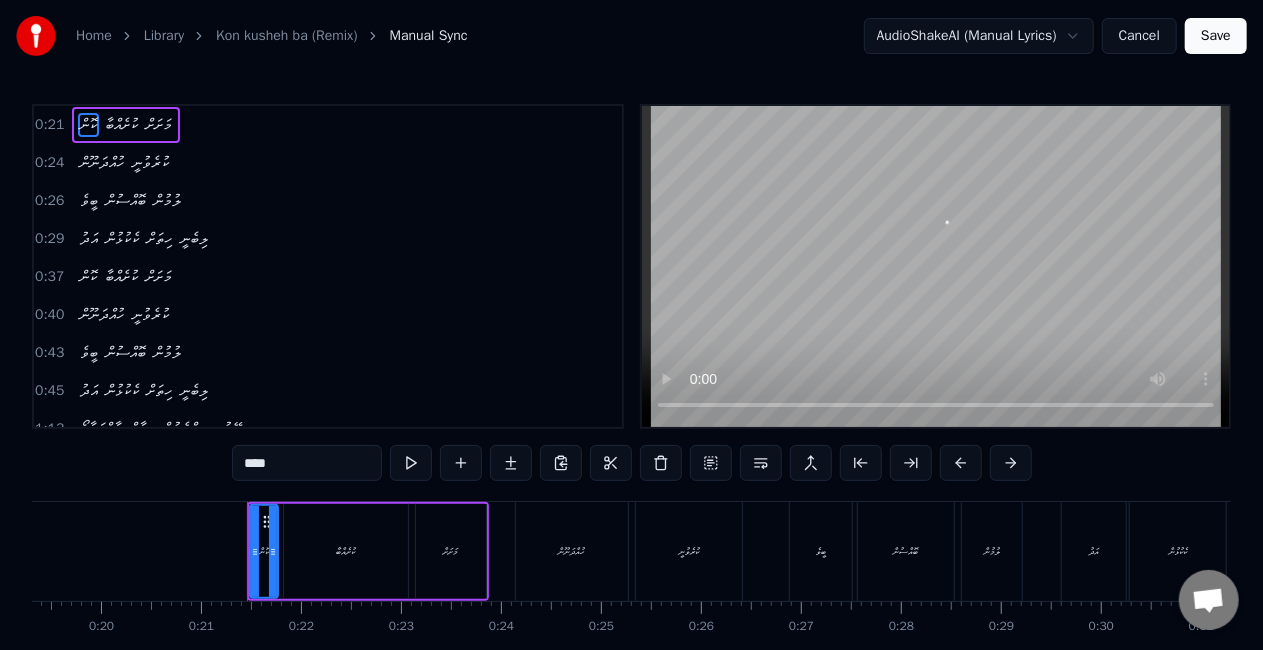 scroll, scrollTop: 0, scrollLeft: 2046, axis: horizontal 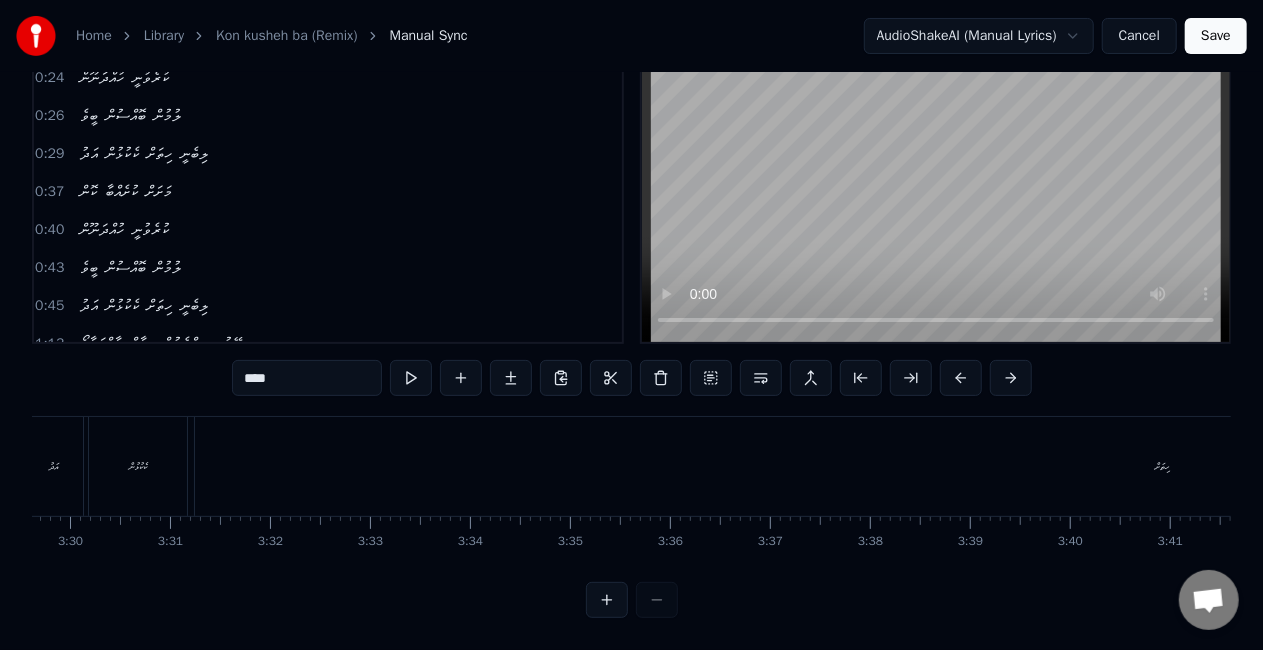 click on "ކެކުޅުން" at bounding box center (138, 466) 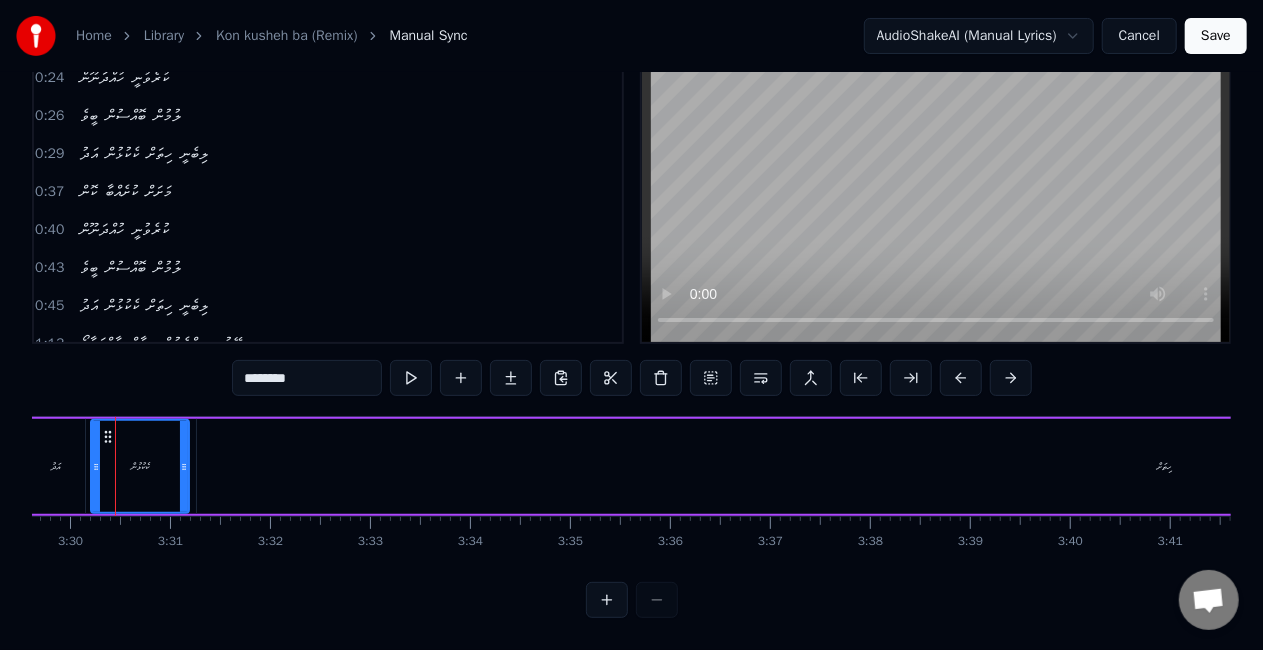 scroll, scrollTop: 83, scrollLeft: 0, axis: vertical 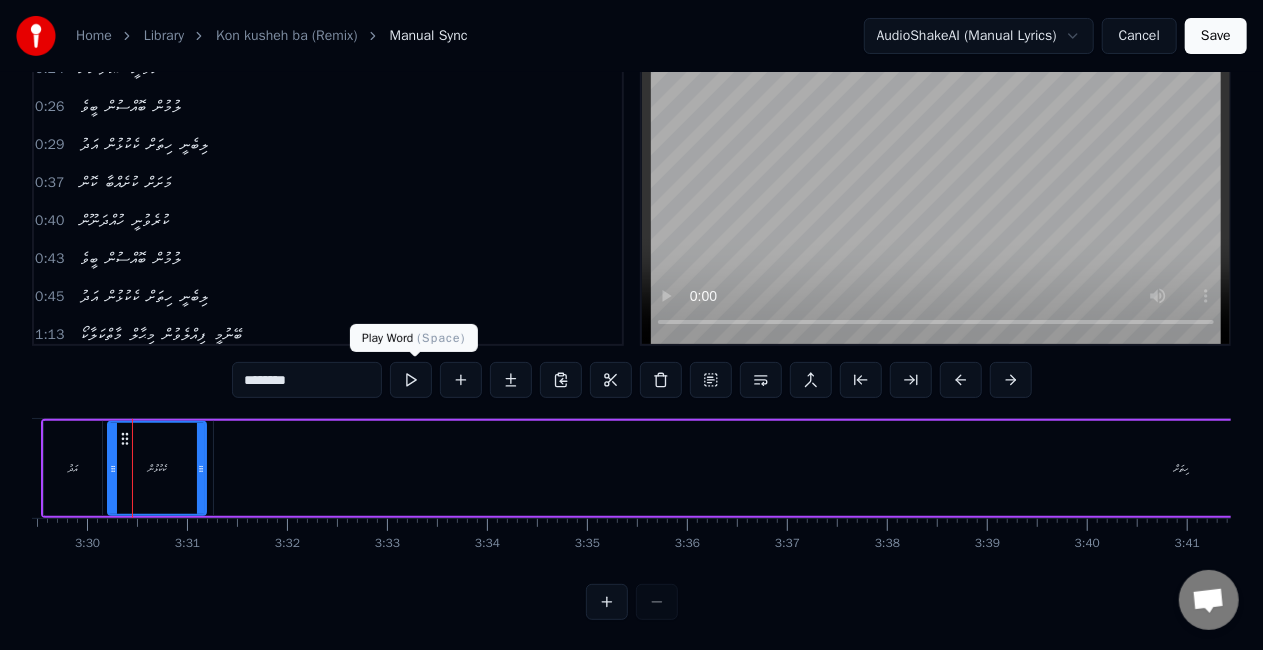 click at bounding box center (411, 380) 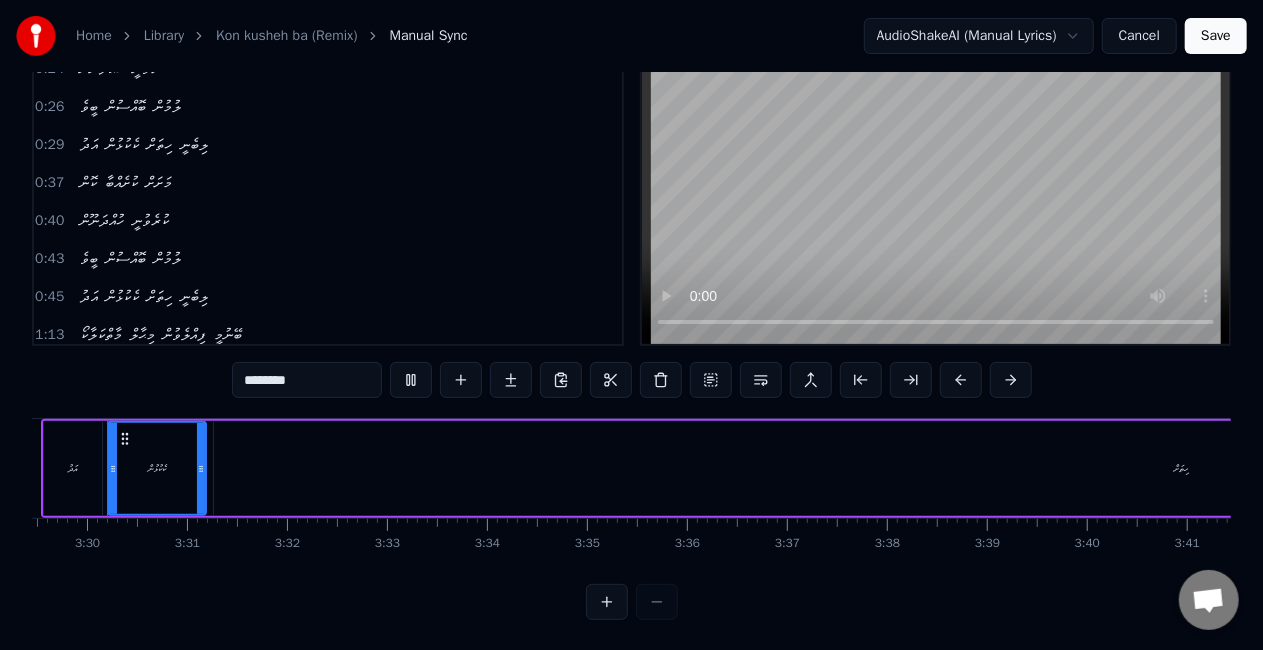 scroll, scrollTop: 0, scrollLeft: 20918, axis: horizontal 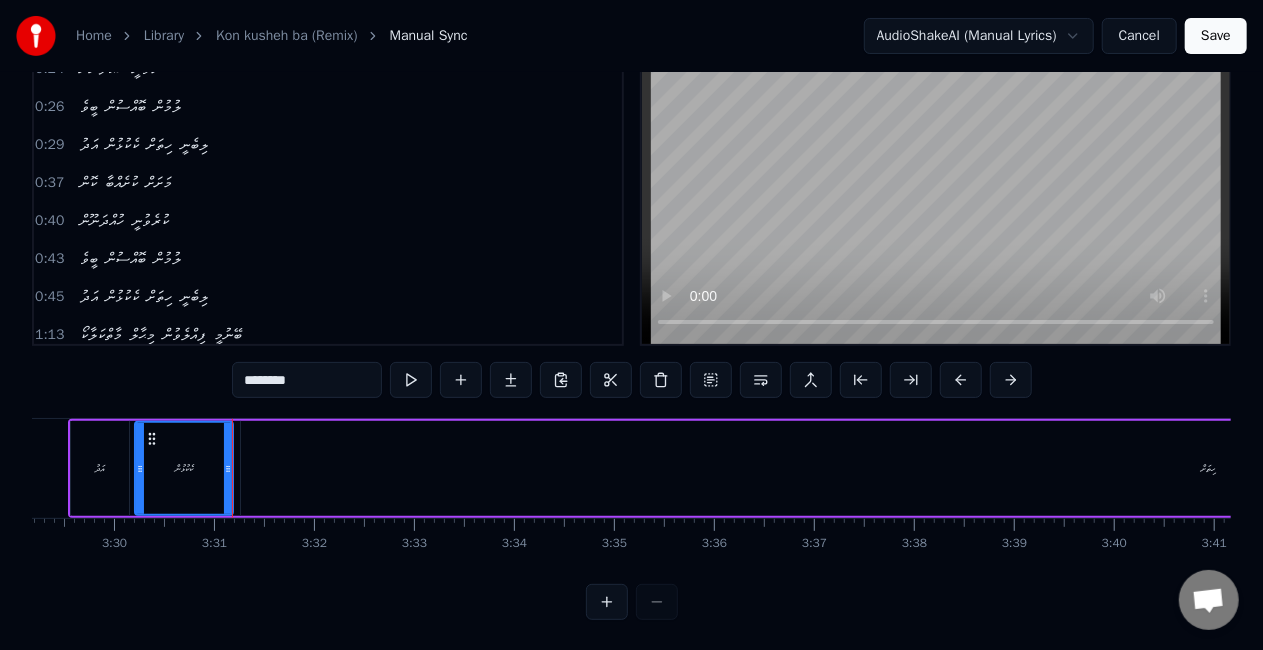 click on "ހިތަށް" at bounding box center [1209, 468] 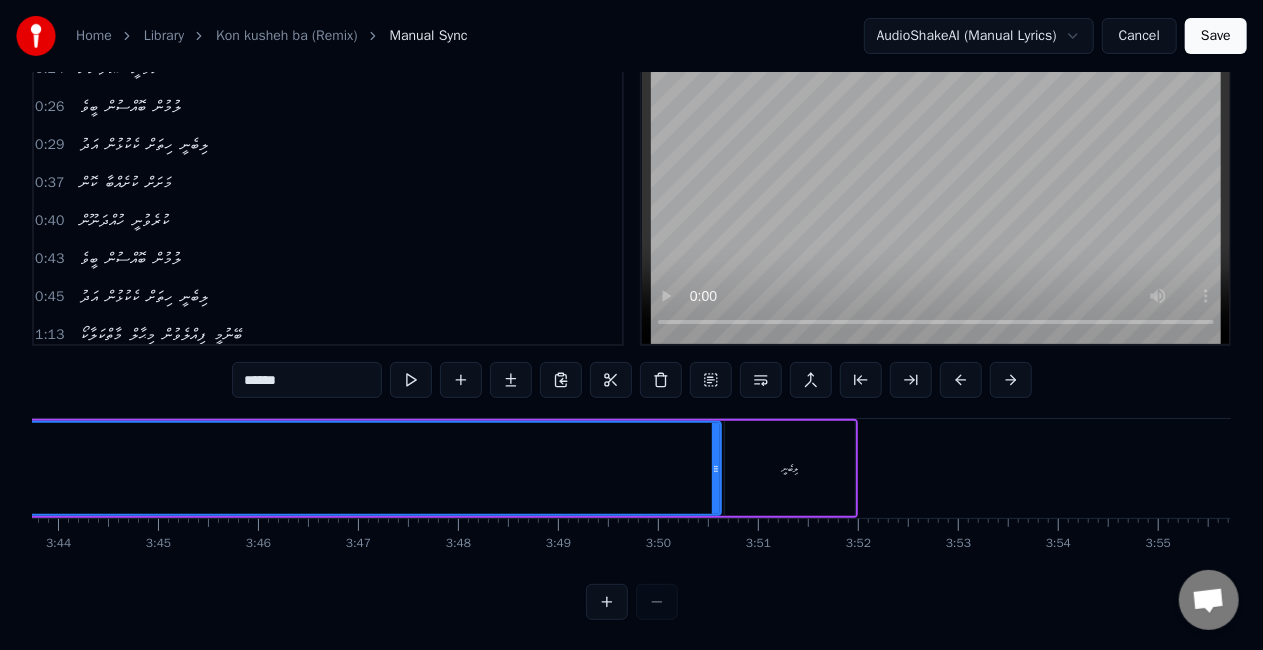 scroll, scrollTop: 0, scrollLeft: 22333, axis: horizontal 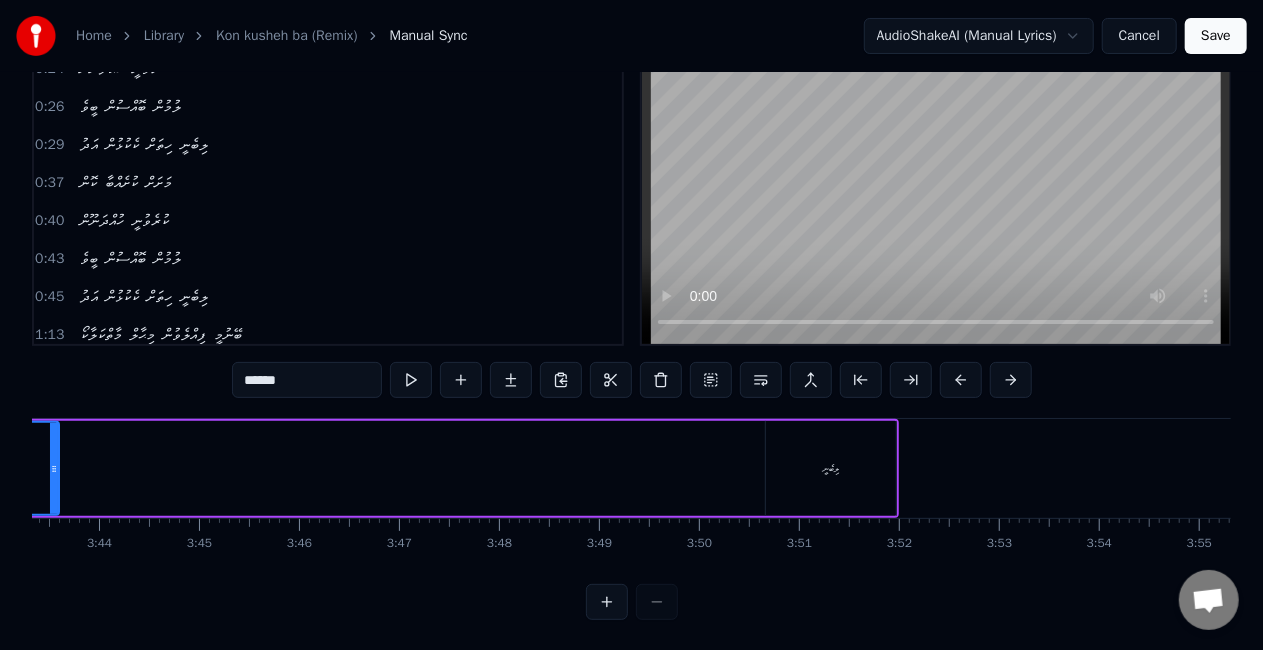 drag, startPoint x: 756, startPoint y: 454, endPoint x: 64, endPoint y: 478, distance: 692.4161 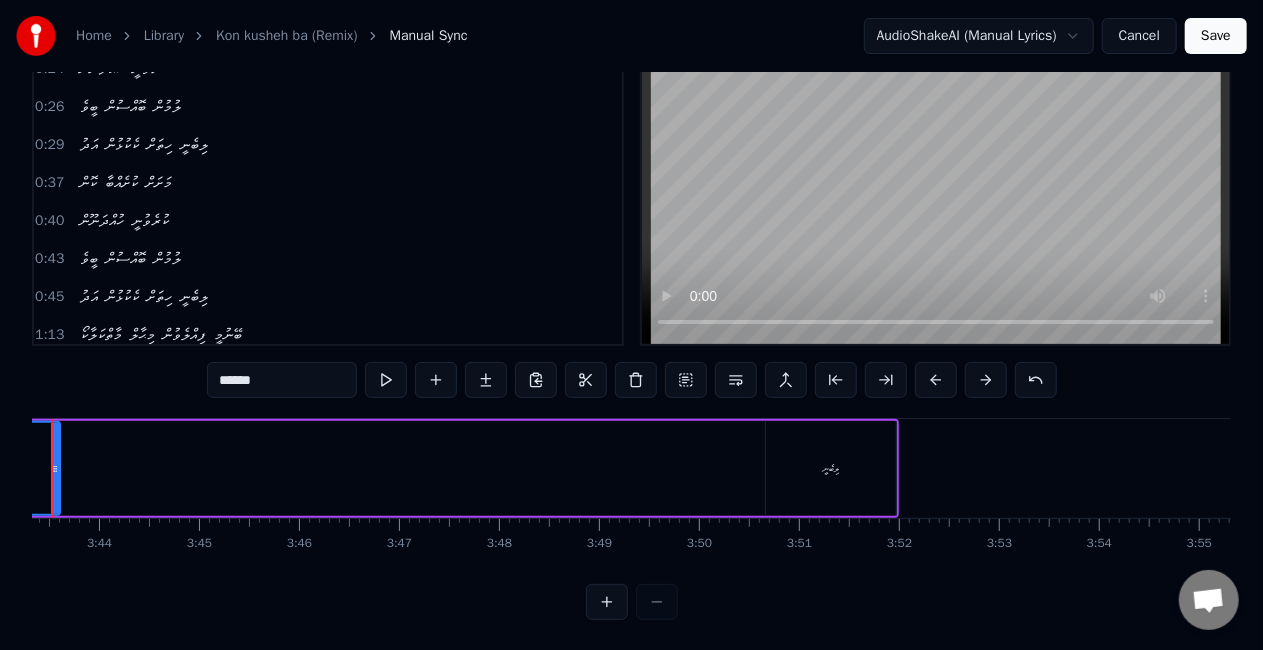 scroll, scrollTop: 0, scrollLeft: 22274, axis: horizontal 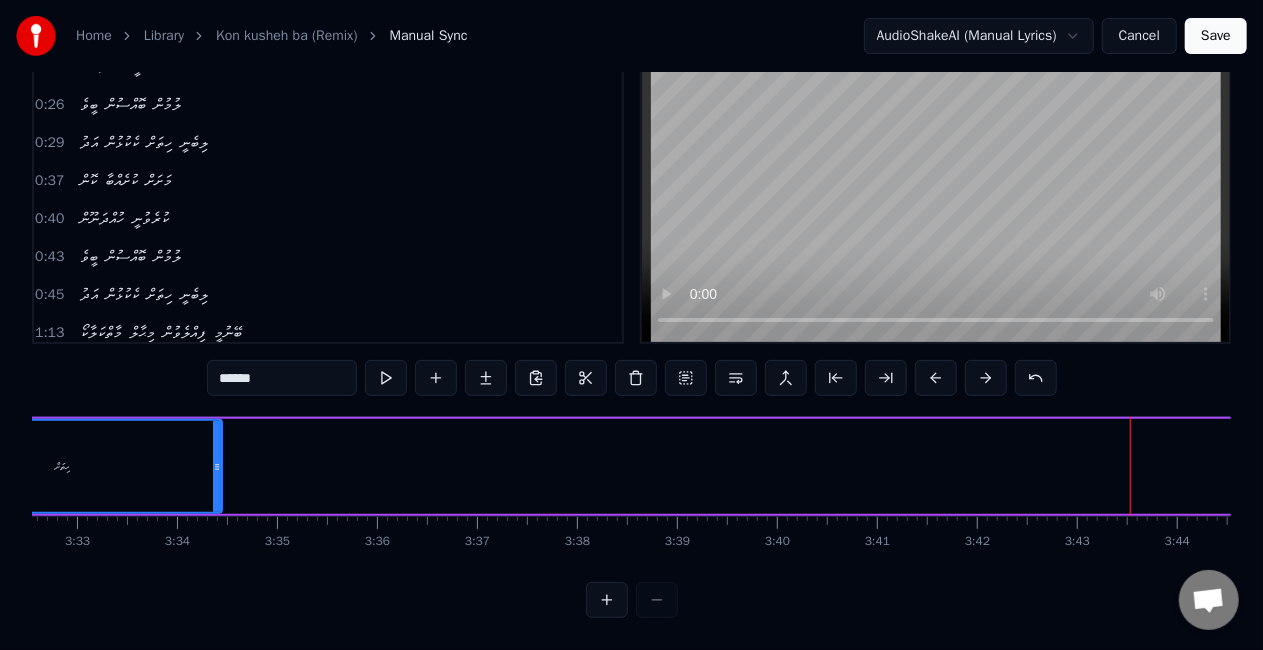drag, startPoint x: 1134, startPoint y: 463, endPoint x: 218, endPoint y: 440, distance: 916.2887 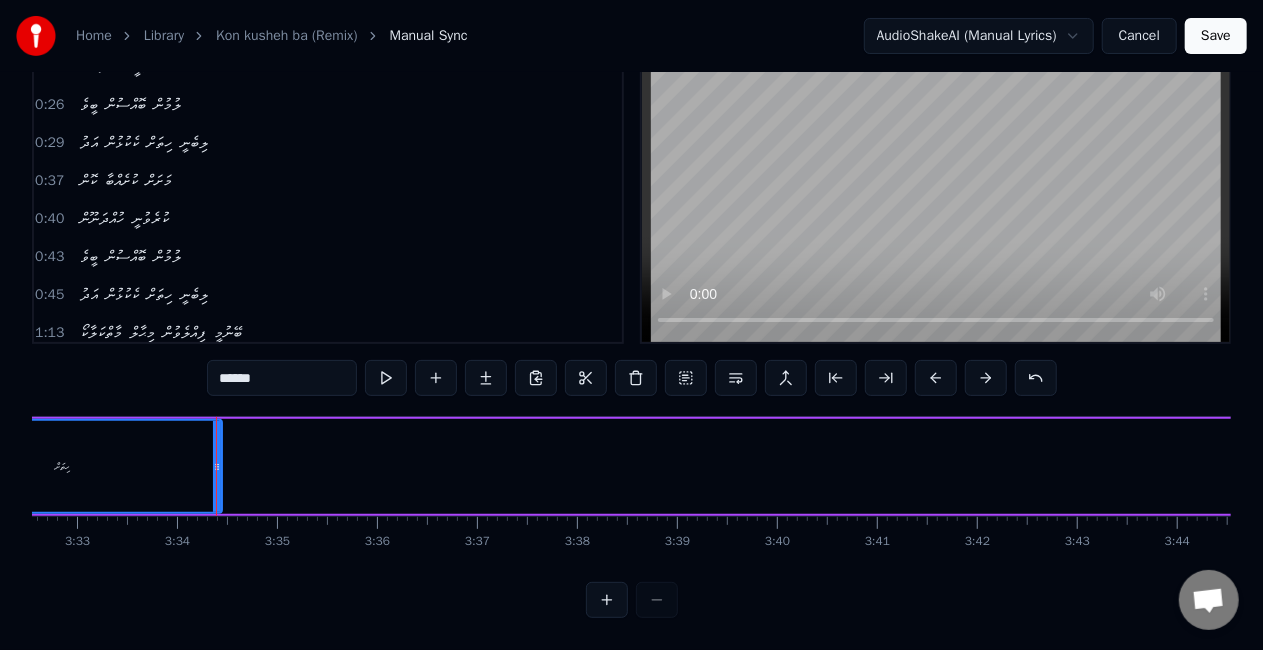 scroll, scrollTop: 83, scrollLeft: 0, axis: vertical 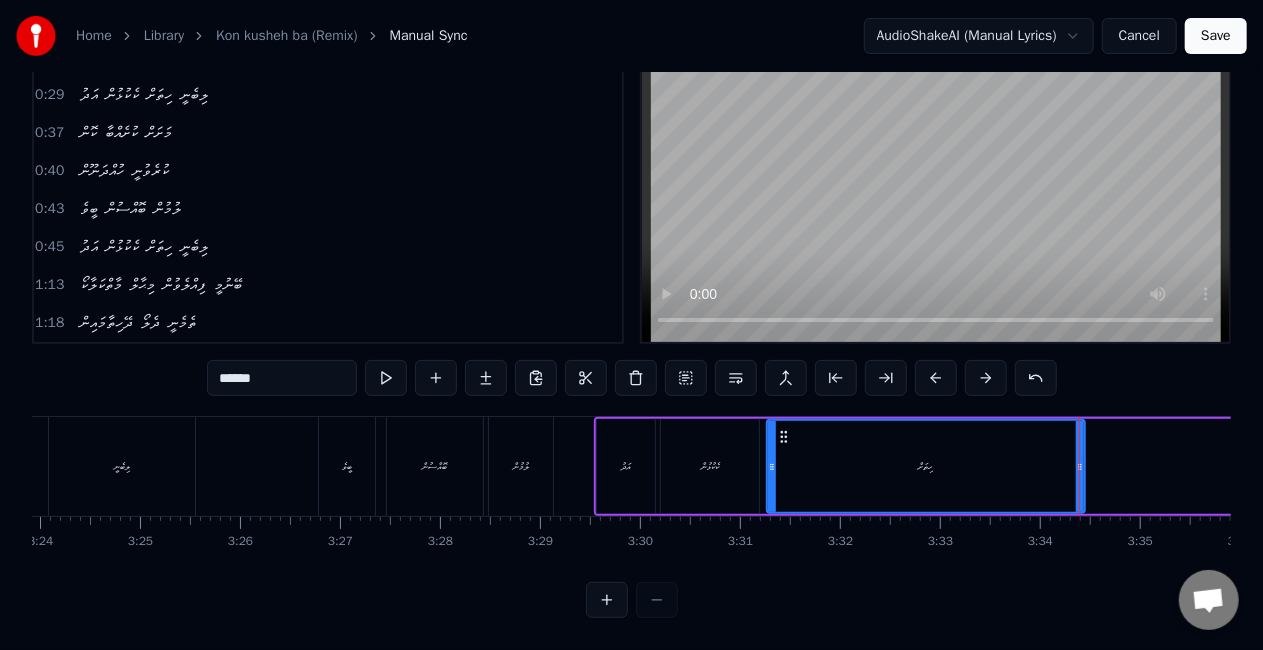 click on "ކެކުޅުން" at bounding box center [710, 466] 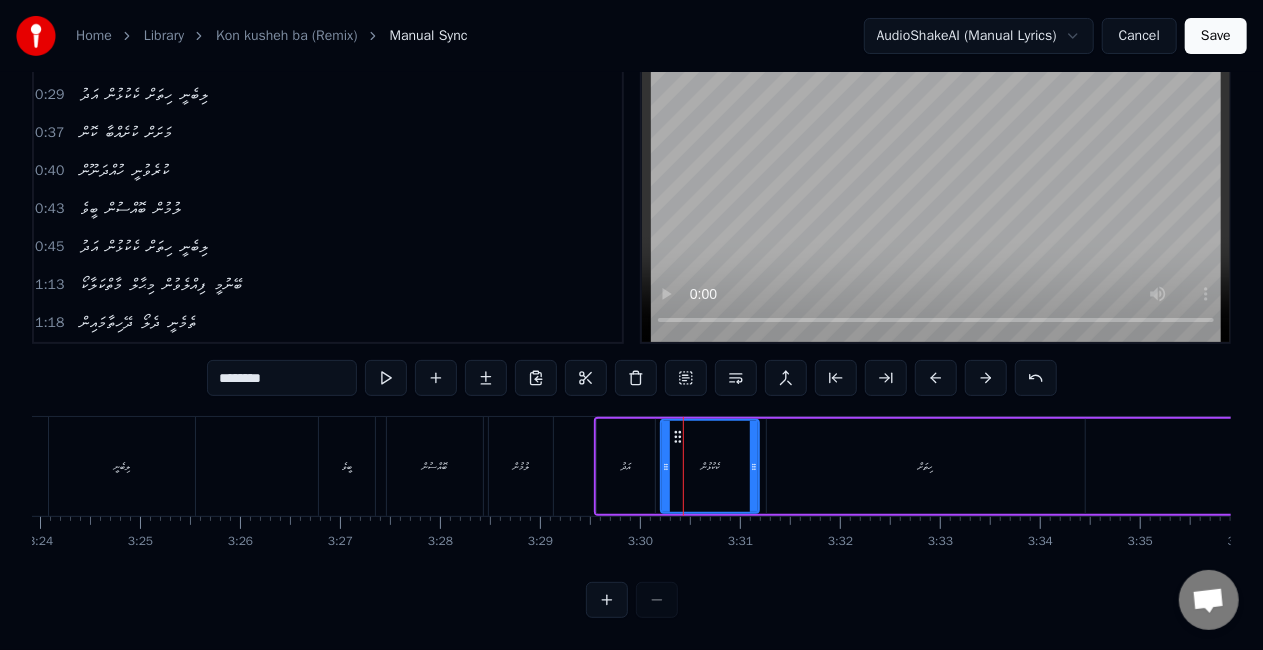 scroll, scrollTop: 83, scrollLeft: 0, axis: vertical 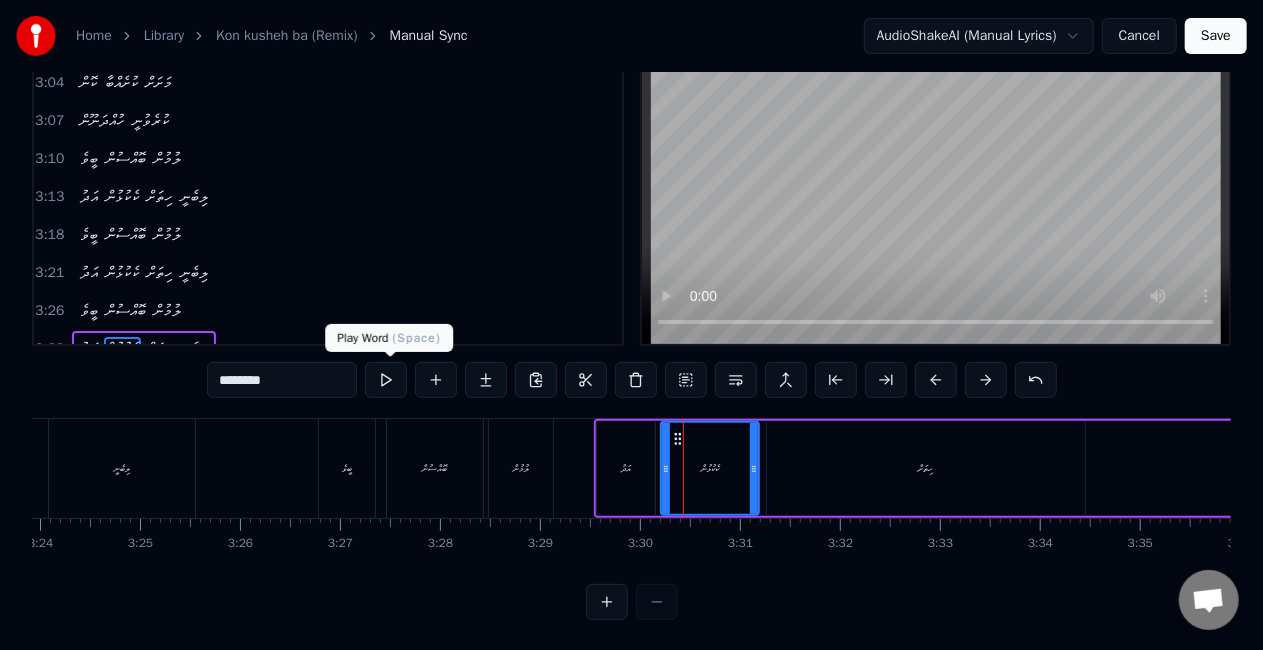click at bounding box center (386, 380) 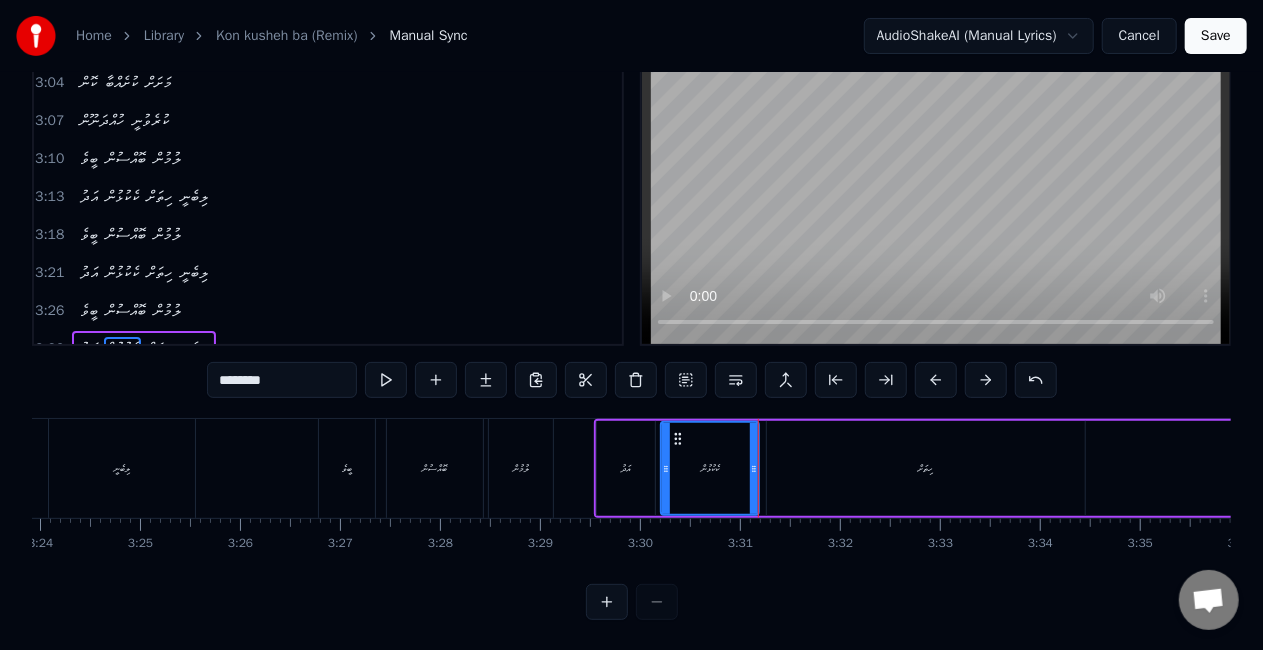 click on "ހިތަށް" at bounding box center [926, 468] 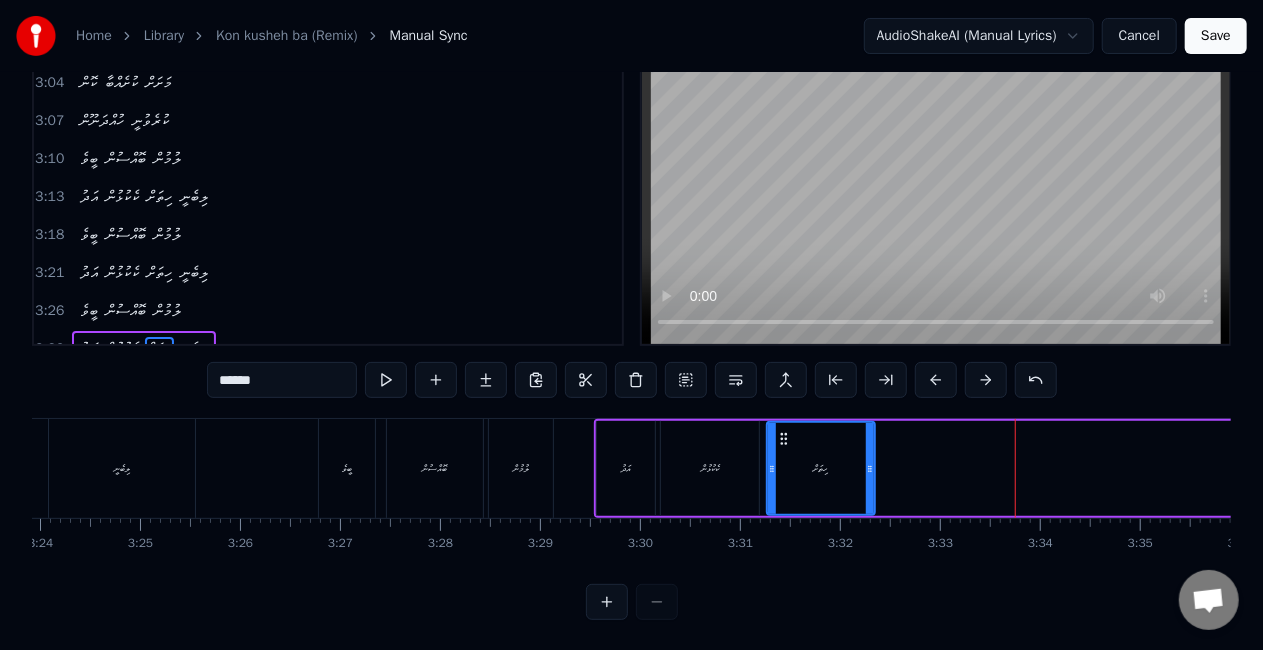 drag, startPoint x: 1078, startPoint y: 468, endPoint x: 868, endPoint y: 466, distance: 210.00952 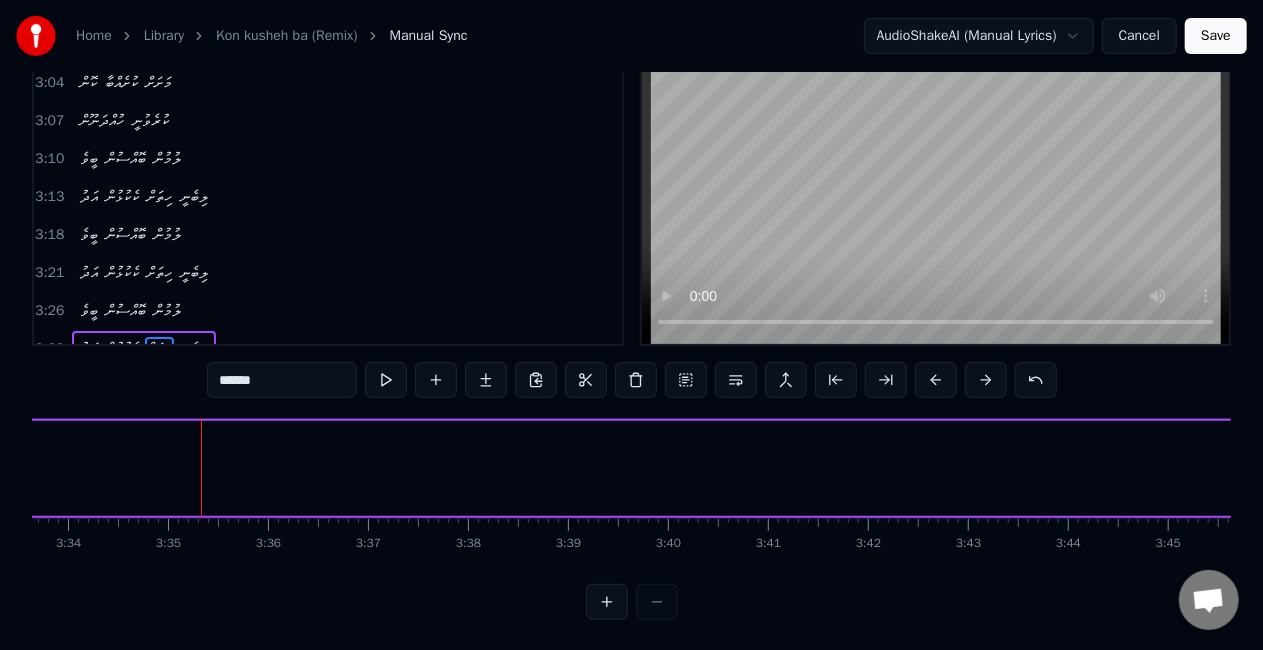 scroll, scrollTop: 0, scrollLeft: 21415, axis: horizontal 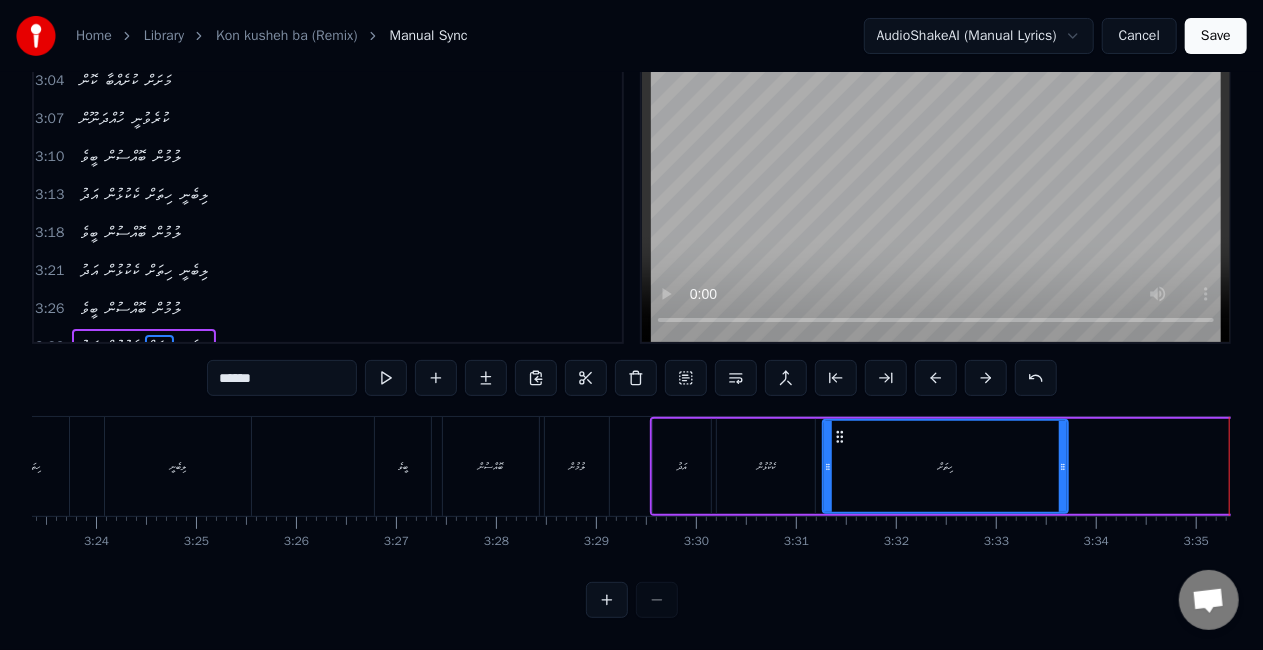 drag, startPoint x: 925, startPoint y: 455, endPoint x: 1062, endPoint y: 444, distance: 137.4409 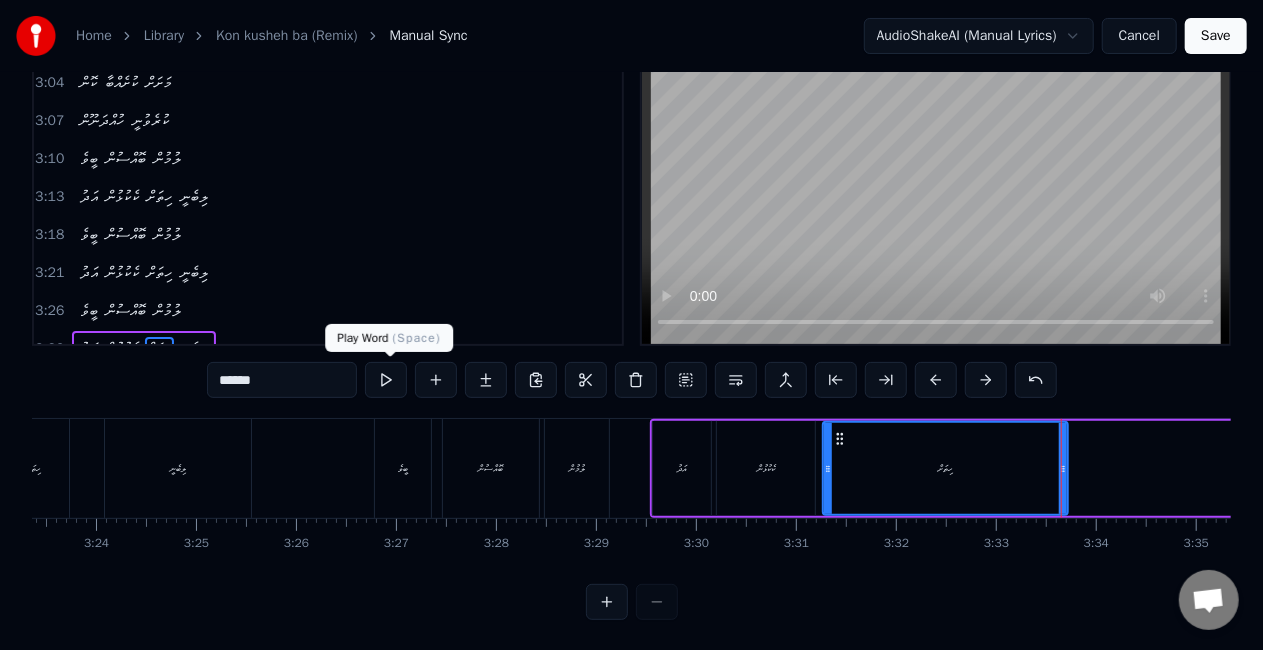 click at bounding box center [386, 380] 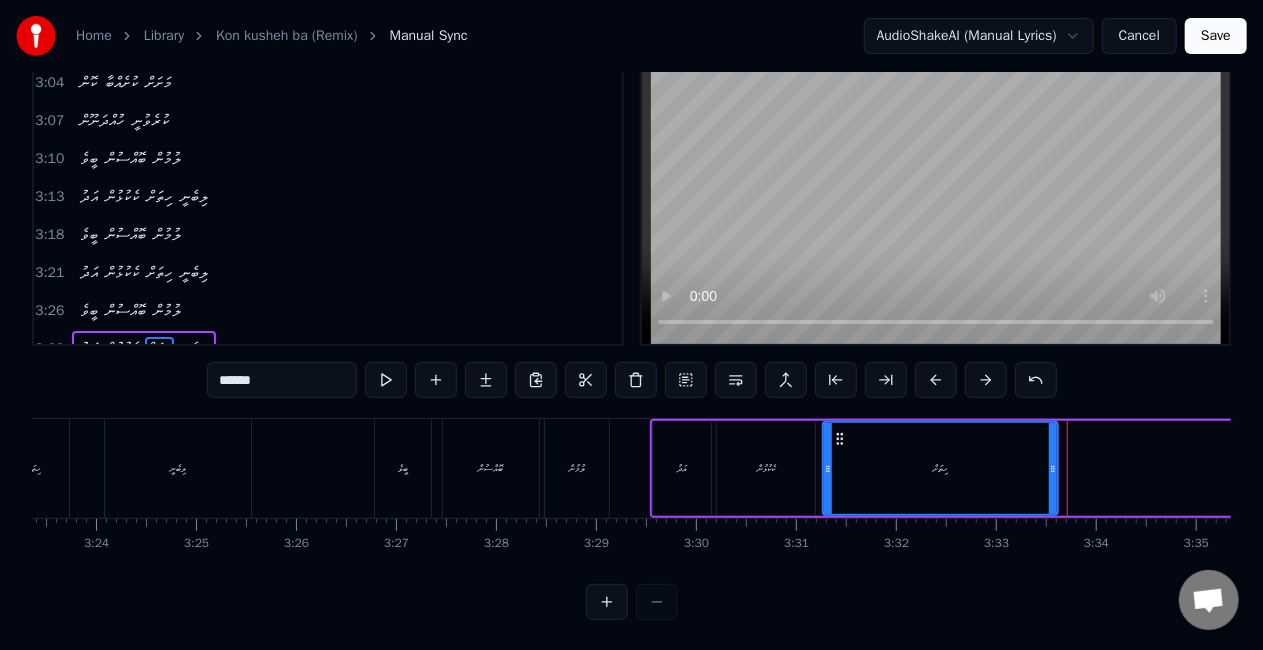 drag, startPoint x: 1063, startPoint y: 465, endPoint x: 1046, endPoint y: 462, distance: 17.262676 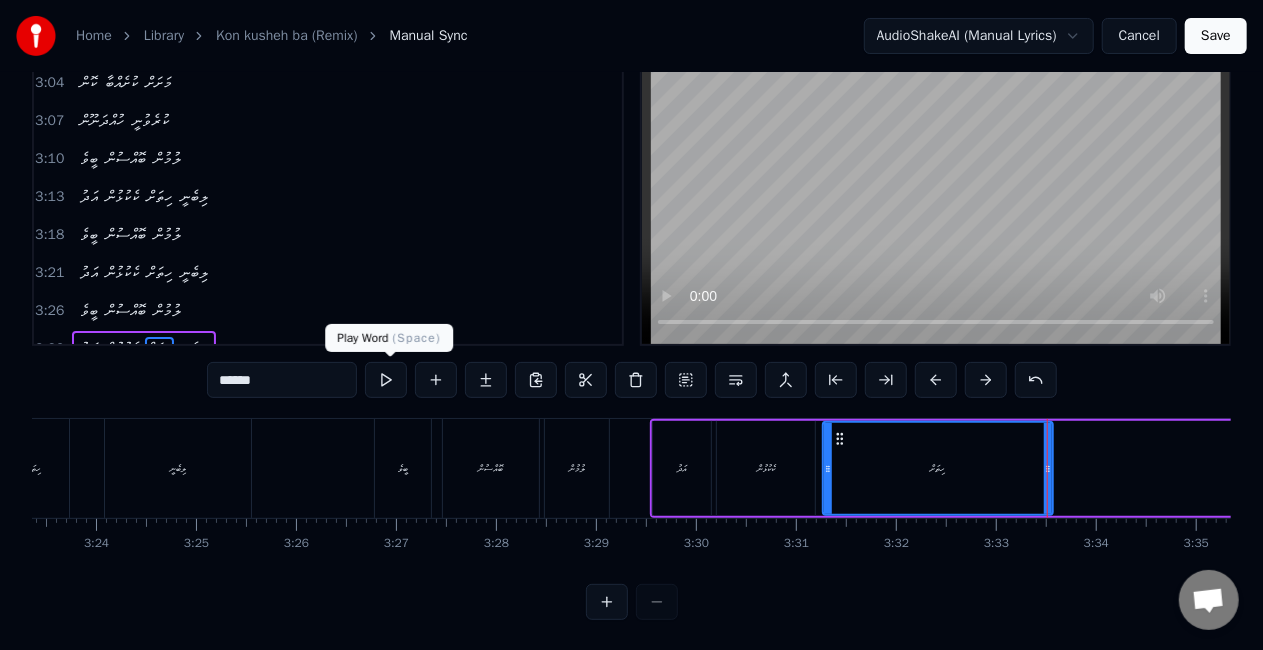 click at bounding box center (386, 380) 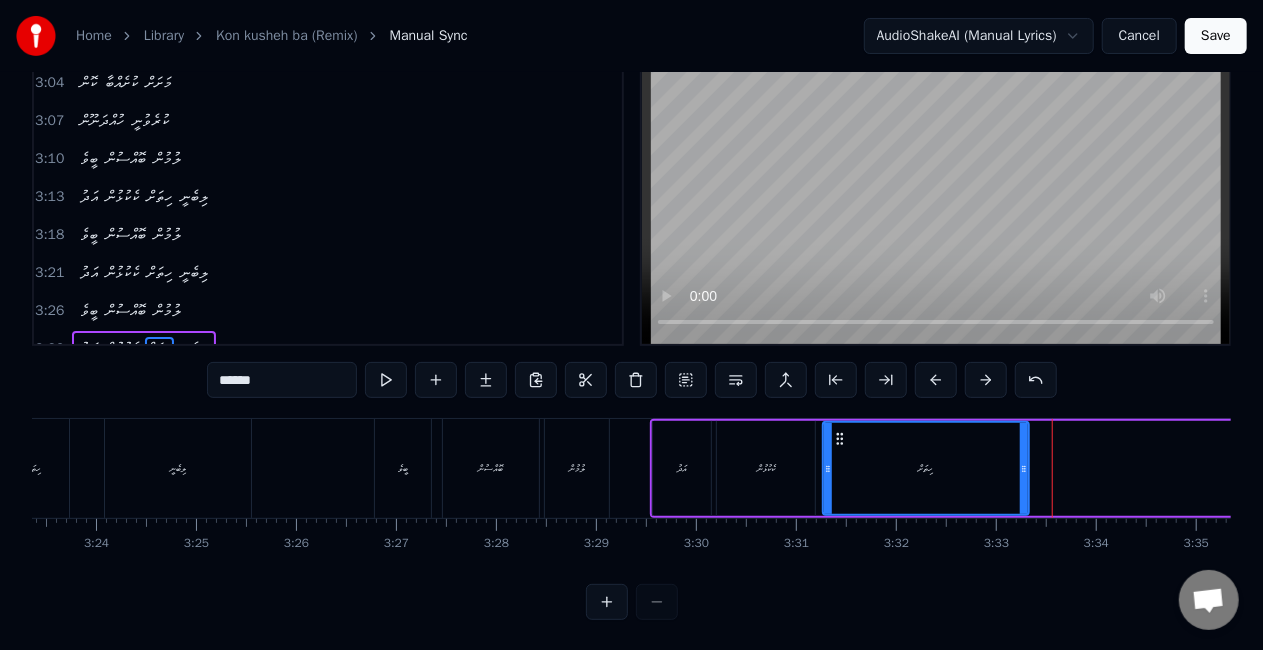 drag, startPoint x: 1046, startPoint y: 481, endPoint x: 1020, endPoint y: 476, distance: 26.476404 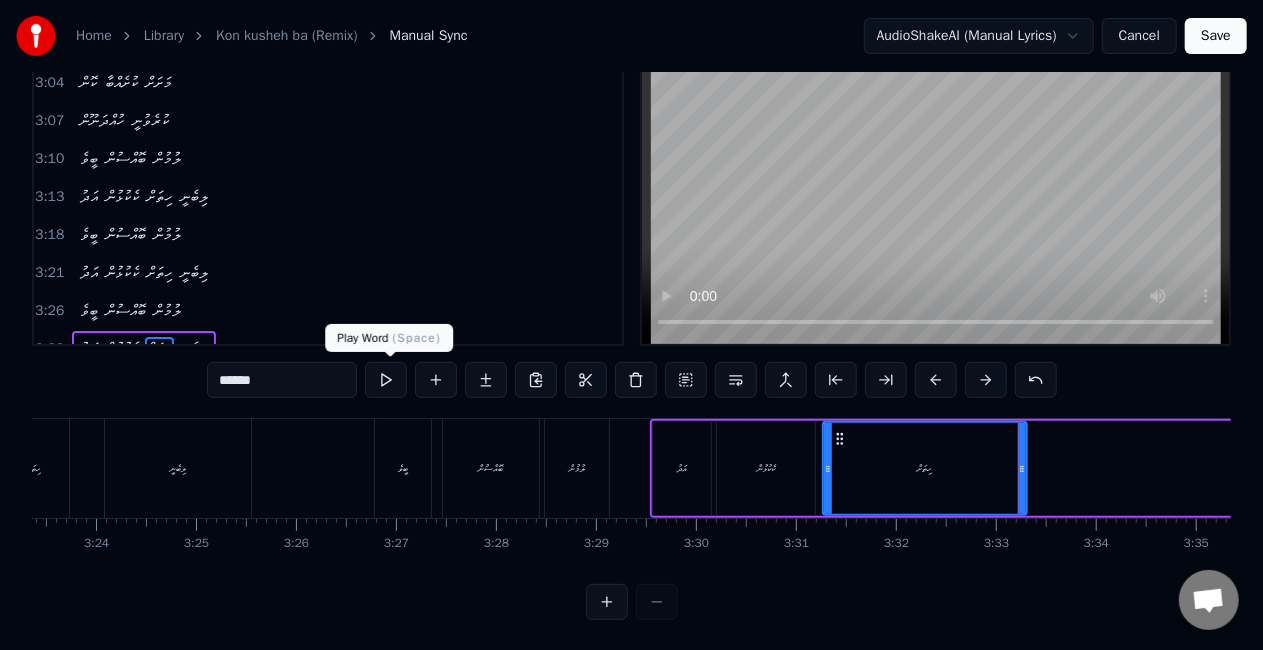 click at bounding box center [386, 380] 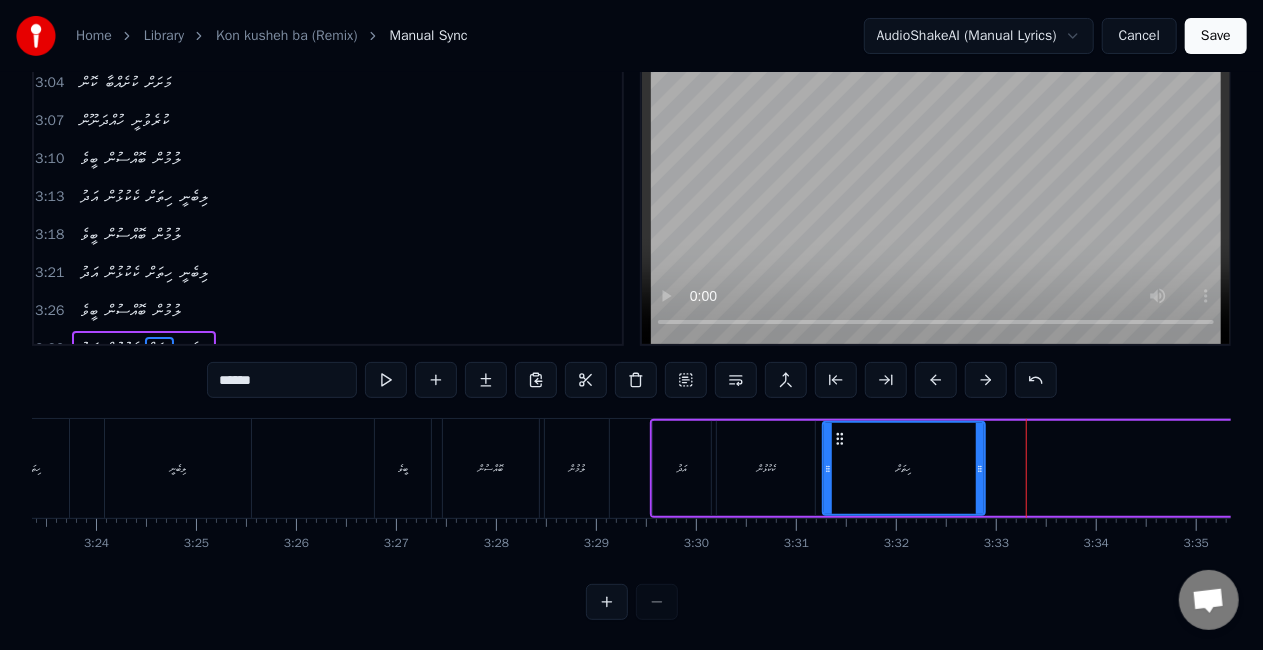 drag, startPoint x: 1022, startPoint y: 474, endPoint x: 958, endPoint y: 460, distance: 65.51336 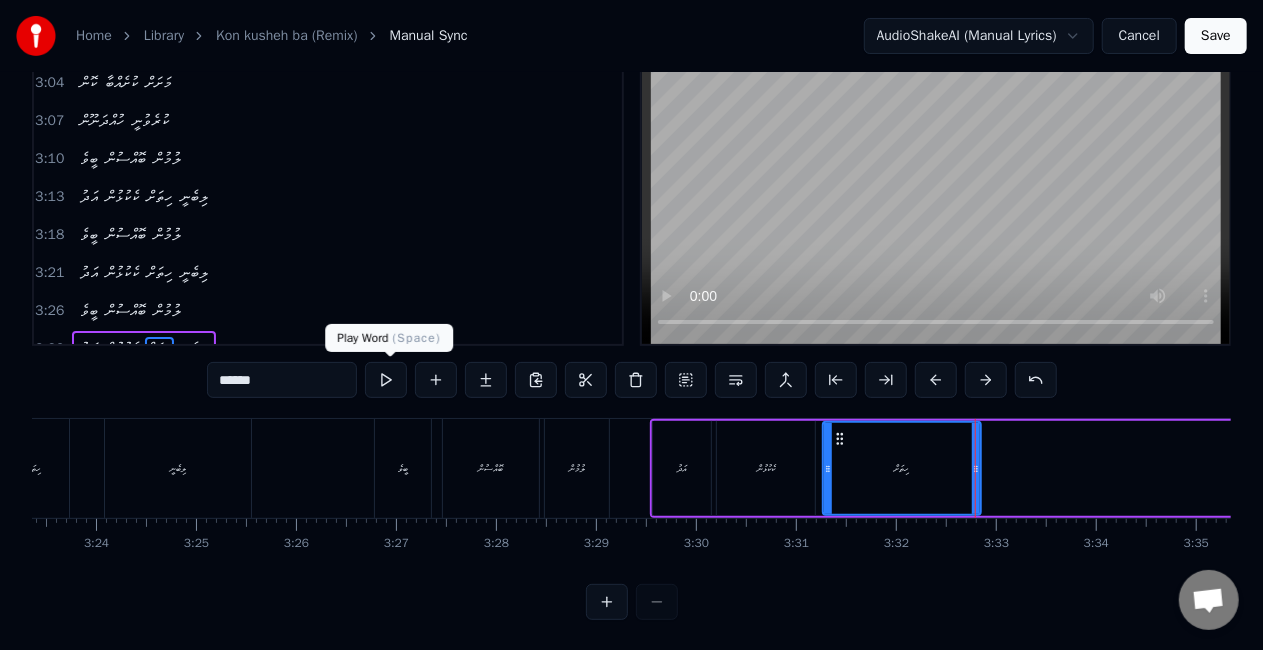 click at bounding box center (386, 380) 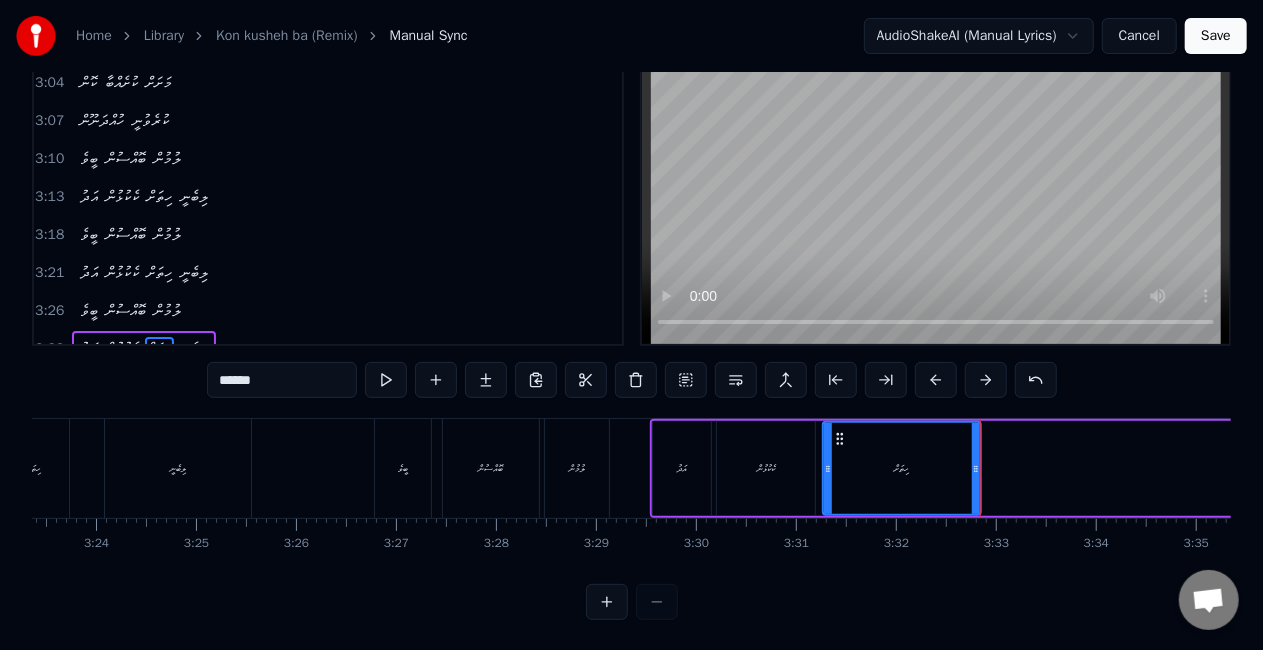 click on "******" at bounding box center [282, 380] 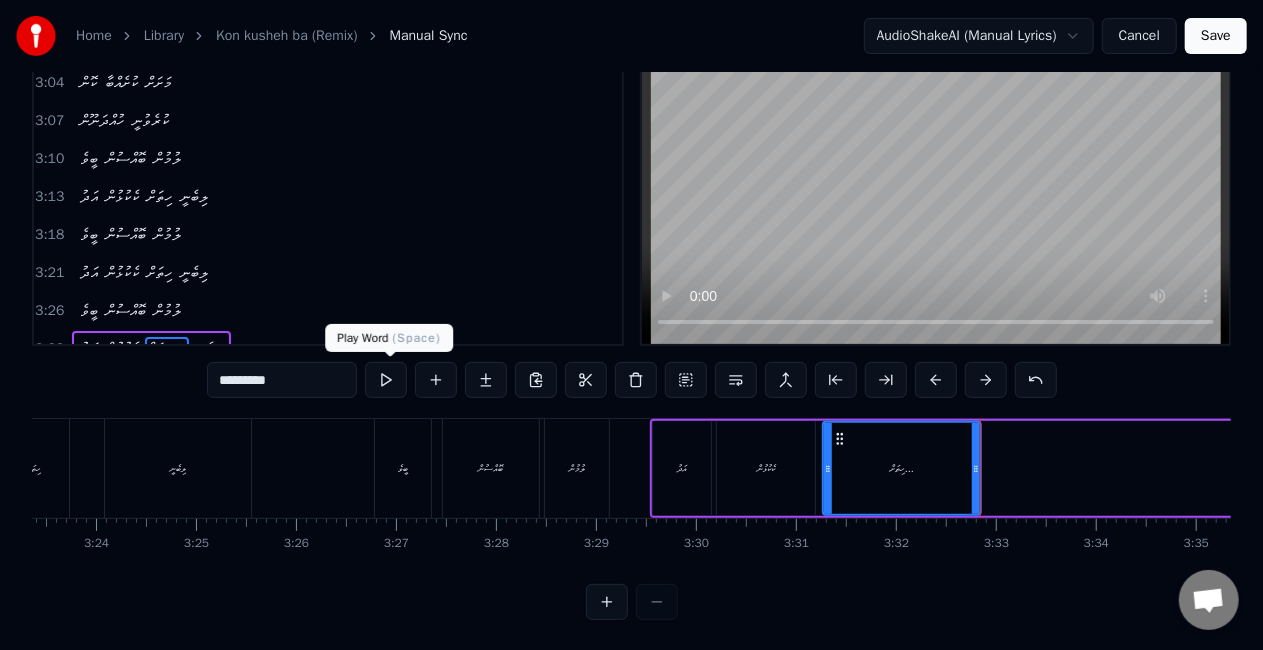 click at bounding box center (386, 380) 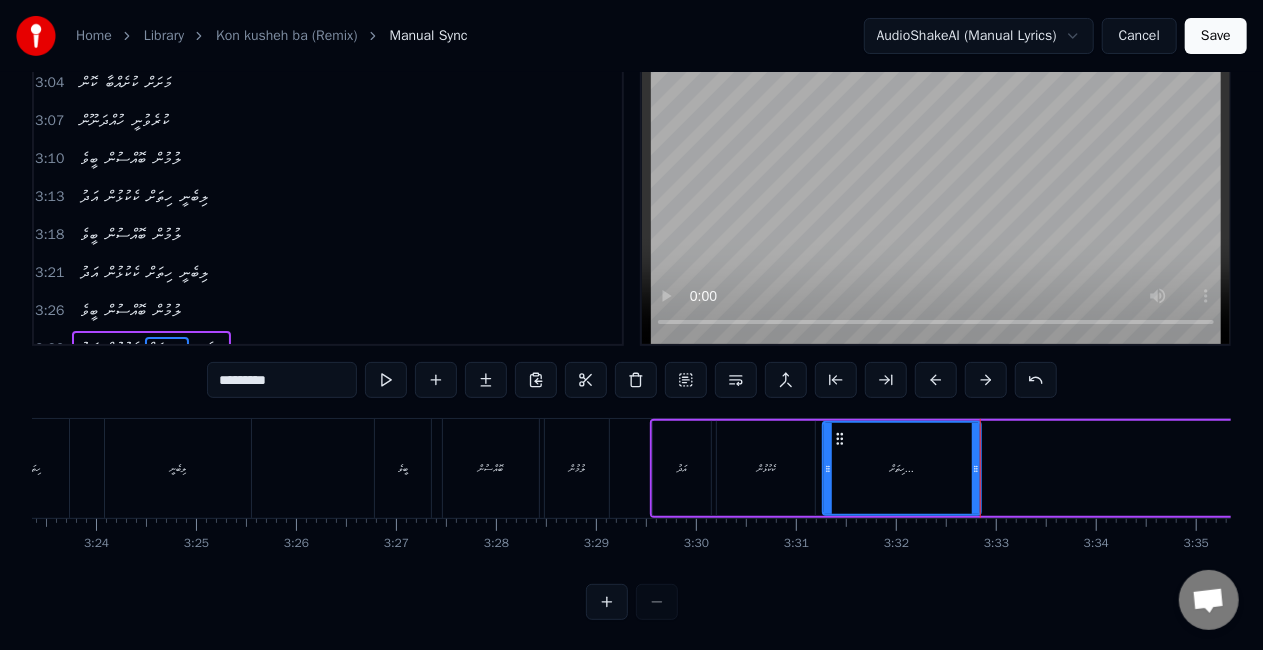 drag, startPoint x: 312, startPoint y: 382, endPoint x: 250, endPoint y: 384, distance: 62.03225 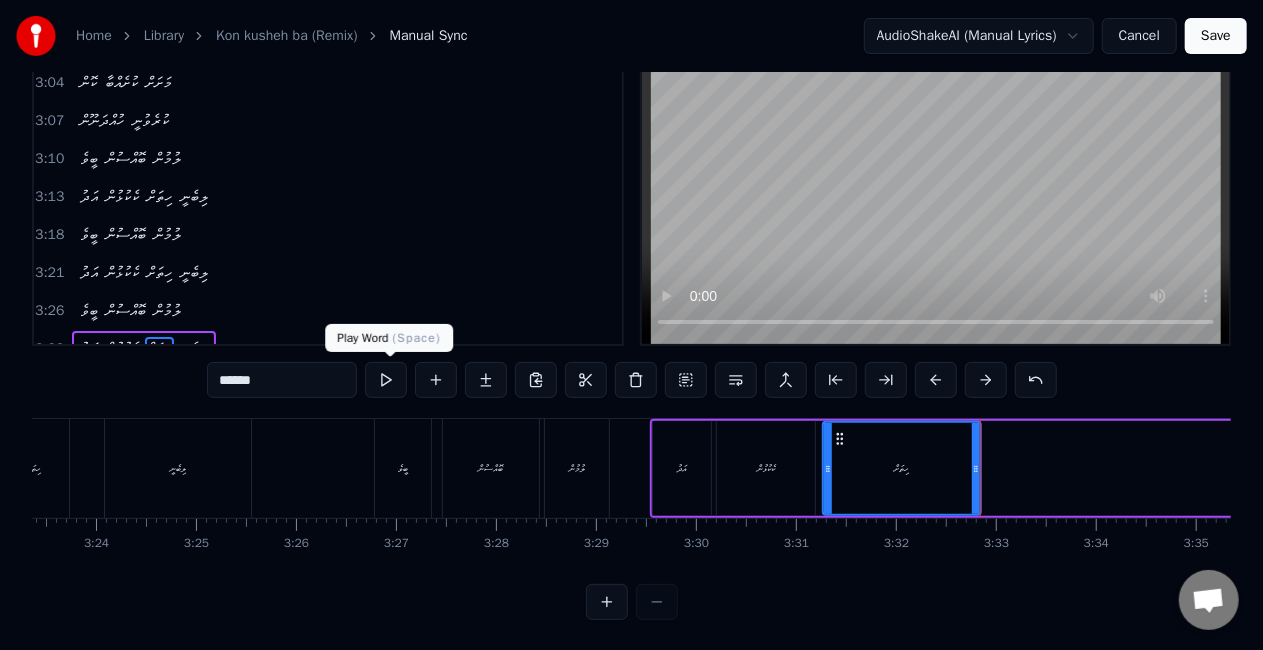 click at bounding box center [386, 380] 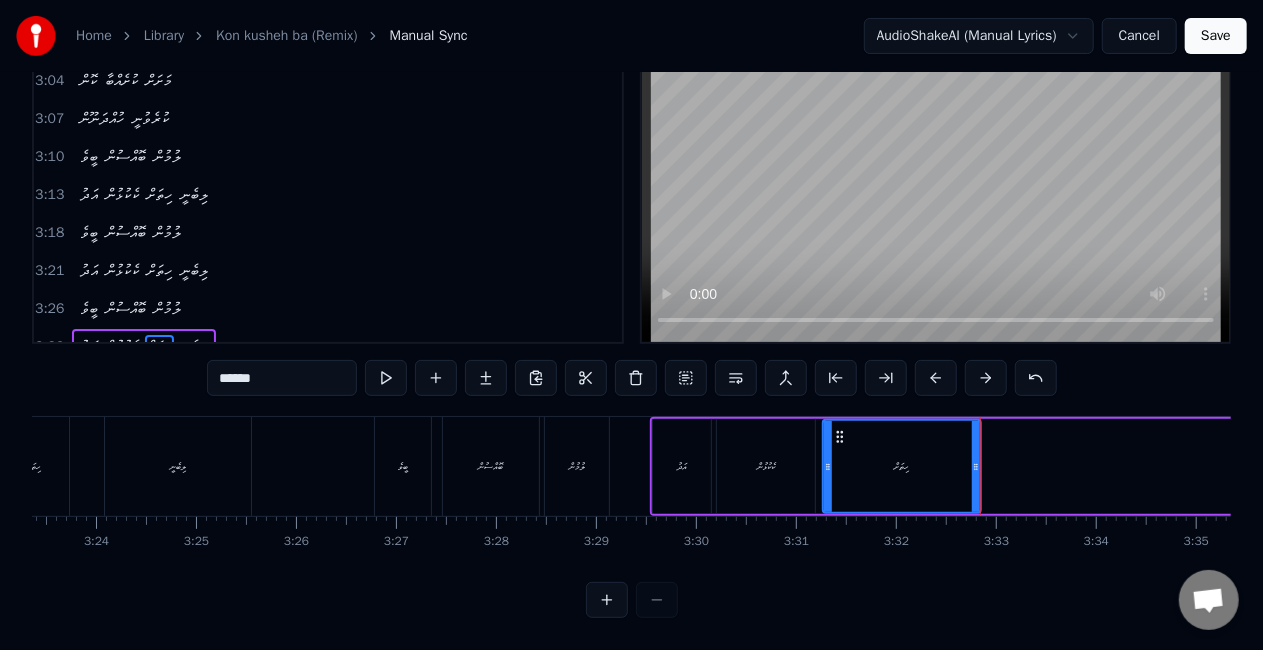 scroll, scrollTop: 102, scrollLeft: 0, axis: vertical 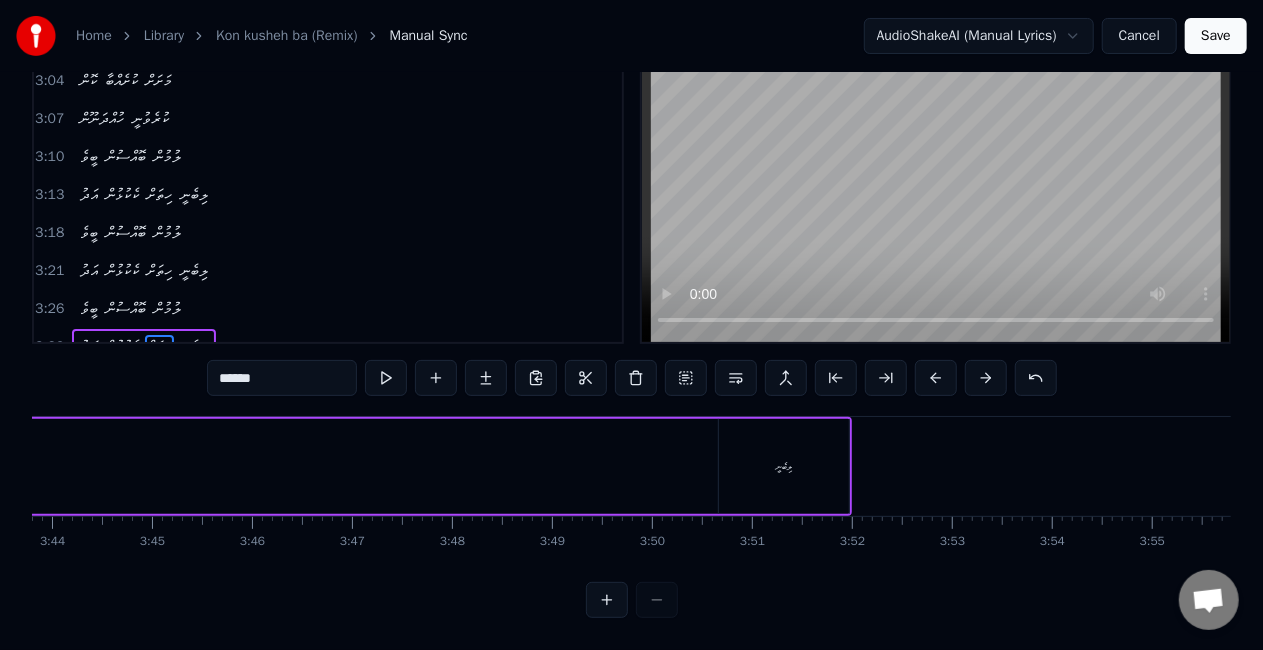 click on "ލިބެނީ" at bounding box center [784, 466] 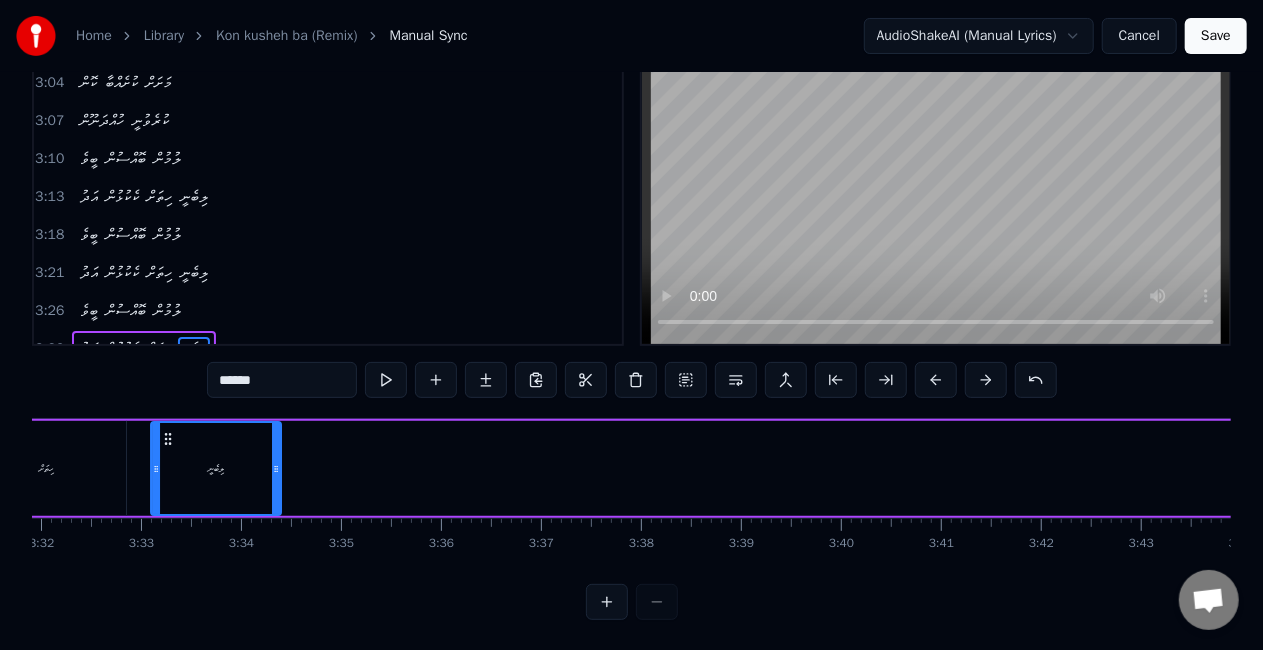 scroll, scrollTop: 0, scrollLeft: 21144, axis: horizontal 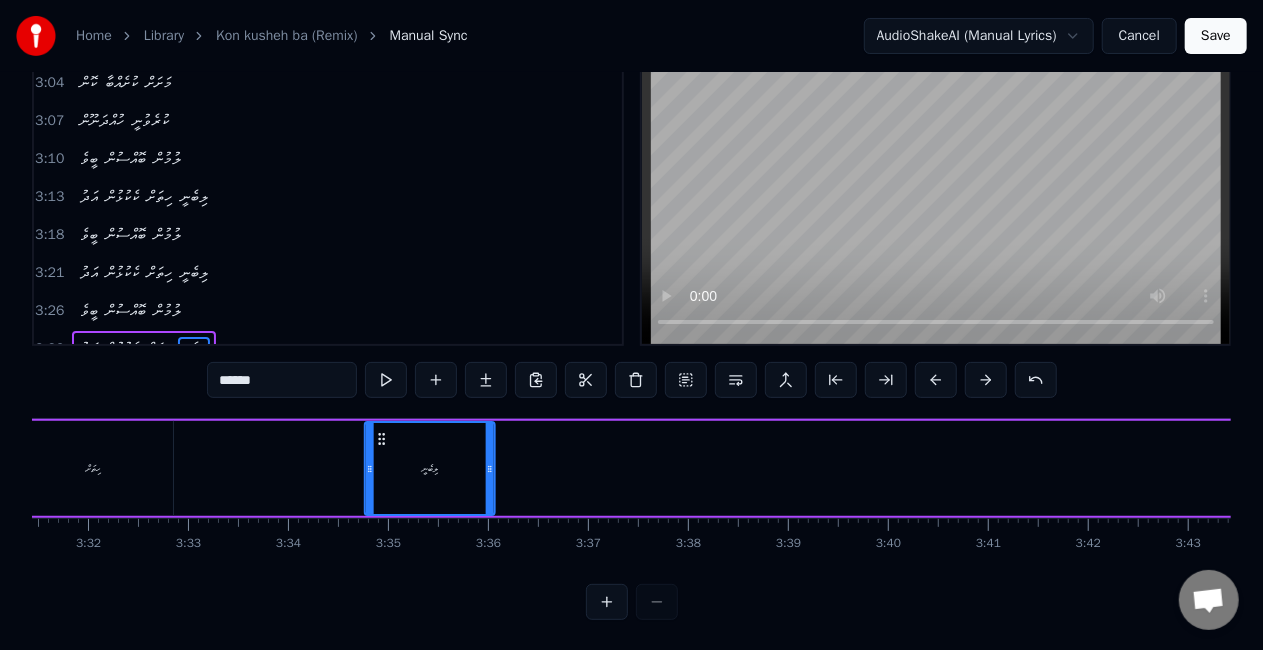 drag, startPoint x: 730, startPoint y: 438, endPoint x: 375, endPoint y: 418, distance: 355.56293 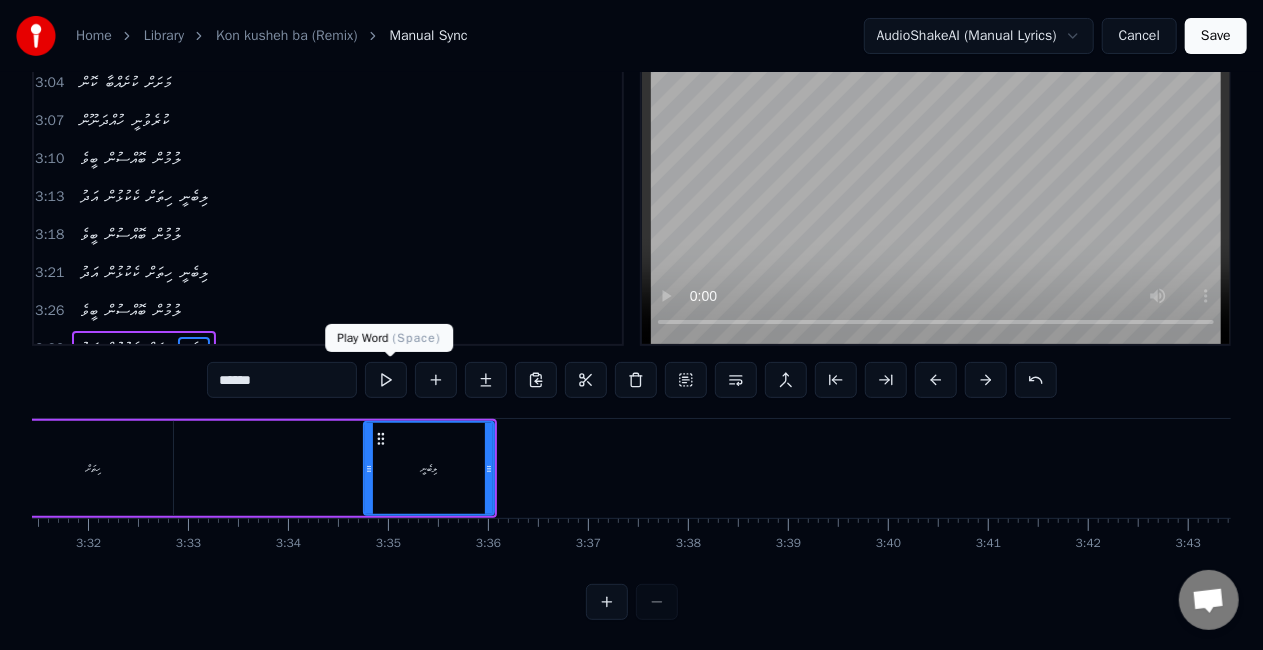 click at bounding box center [386, 380] 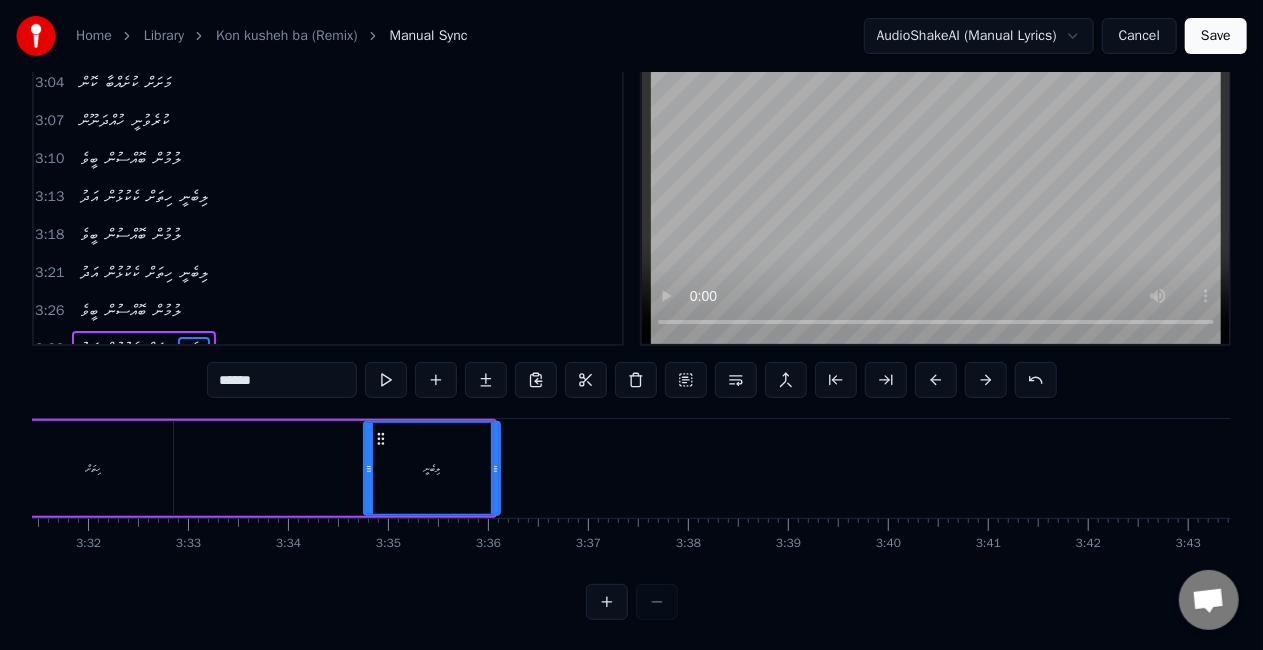 click at bounding box center [495, 468] 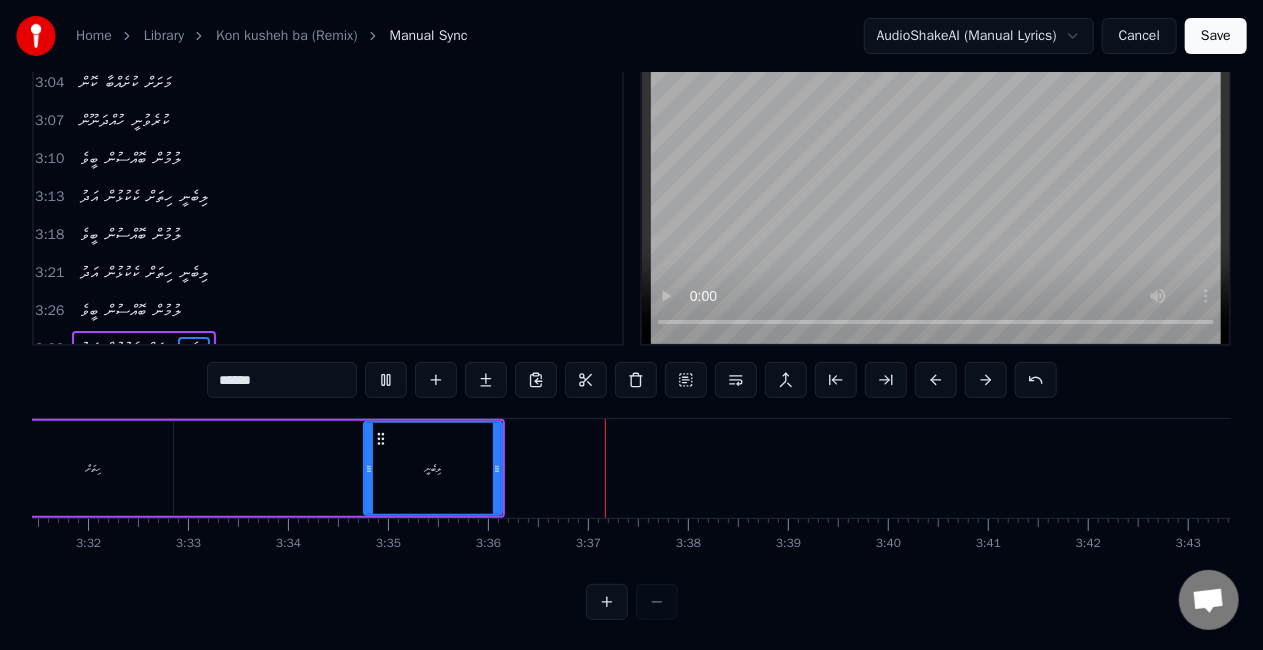 click on "0:21 [TEXT] 0:24 [TEXT] 0:26 [TEXT] 0:29 [TEXT] 0:37 [TEXT] 0:40 [TEXT] 0:43 [TEXT] 0:45 [TEXT] 1:13 [TEXT] 1:18 [TEXT] 1:26 [TEXT] 1:32 [TEXT] 1:37 [TEXT] 1:40 [TEXT] 1:43 [TEXT] 1:45 [TEXT] 1:51 [TEXT] 1:54 [TEXT] 1:56 [TEXT] 1:59 [TEXT] 2:26 [TEXT] 0" at bounding box center [631, 320] 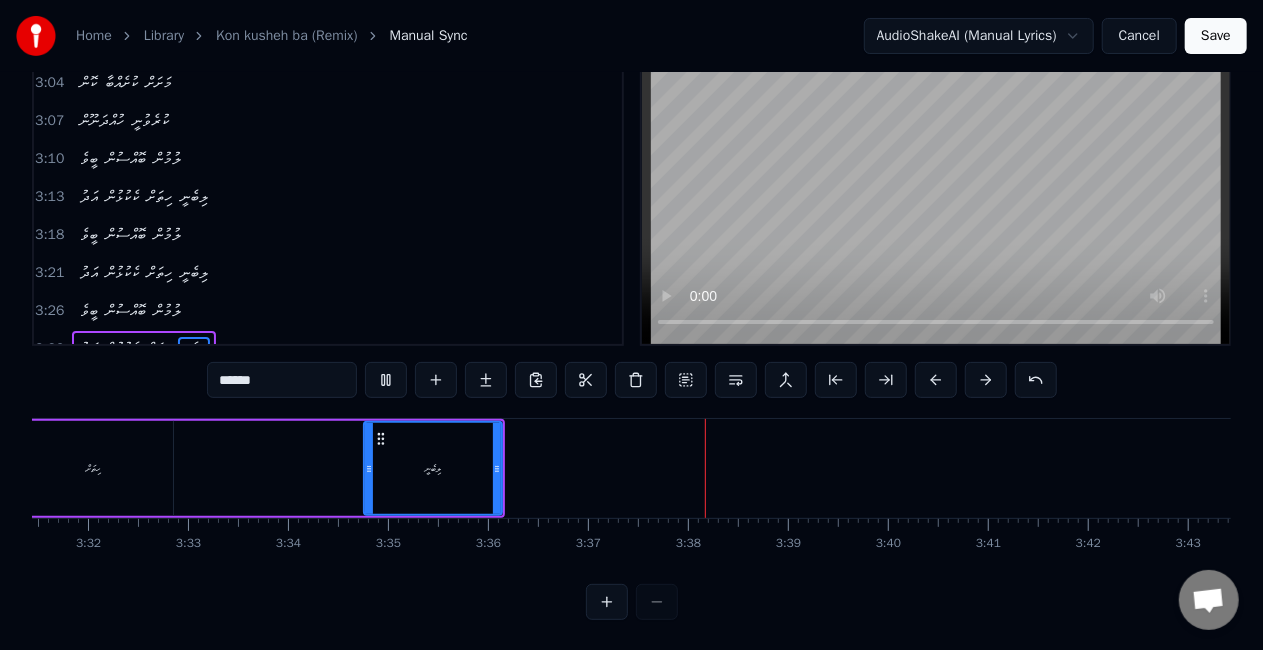 click on "އަދު ކެކުޅުން ހިތަށް ލިބެނީ" at bounding box center (173, 468) 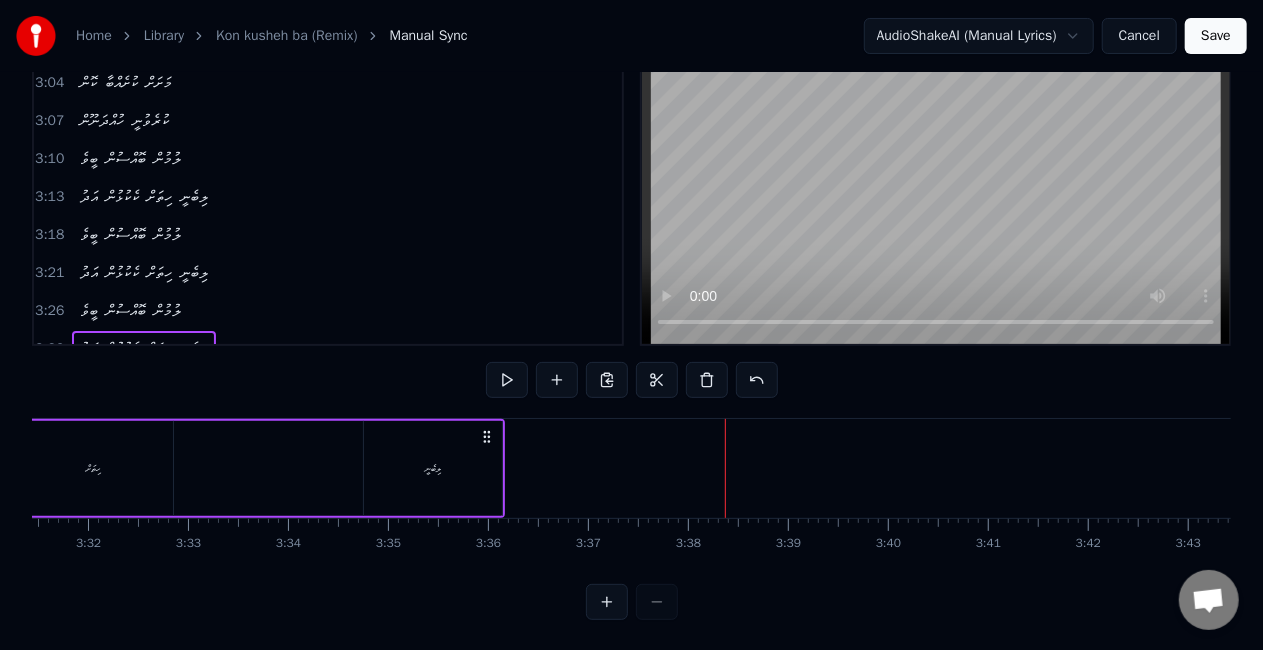 click on "0:21 [TEXT] 0:24 [TEXT] 0:26 [TEXT] 0:29 [TEXT] 0:37 [TEXT] 0:40 [TEXT] 0:43 [TEXT] 0:45 [TEXT] 1:13 [TEXT] 1:18 [TEXT] 1:26 [TEXT] 1:32 [TEXT] 1:37 [TEXT] 1:40 [TEXT] 1:43 [TEXT] 1:45 [TEXT] 1:51 [TEXT] 1:54 [TEXT] 1:56 [TEXT] 1:59 [TEXT] 2:26 [TEXT] 0" at bounding box center [631, 320] 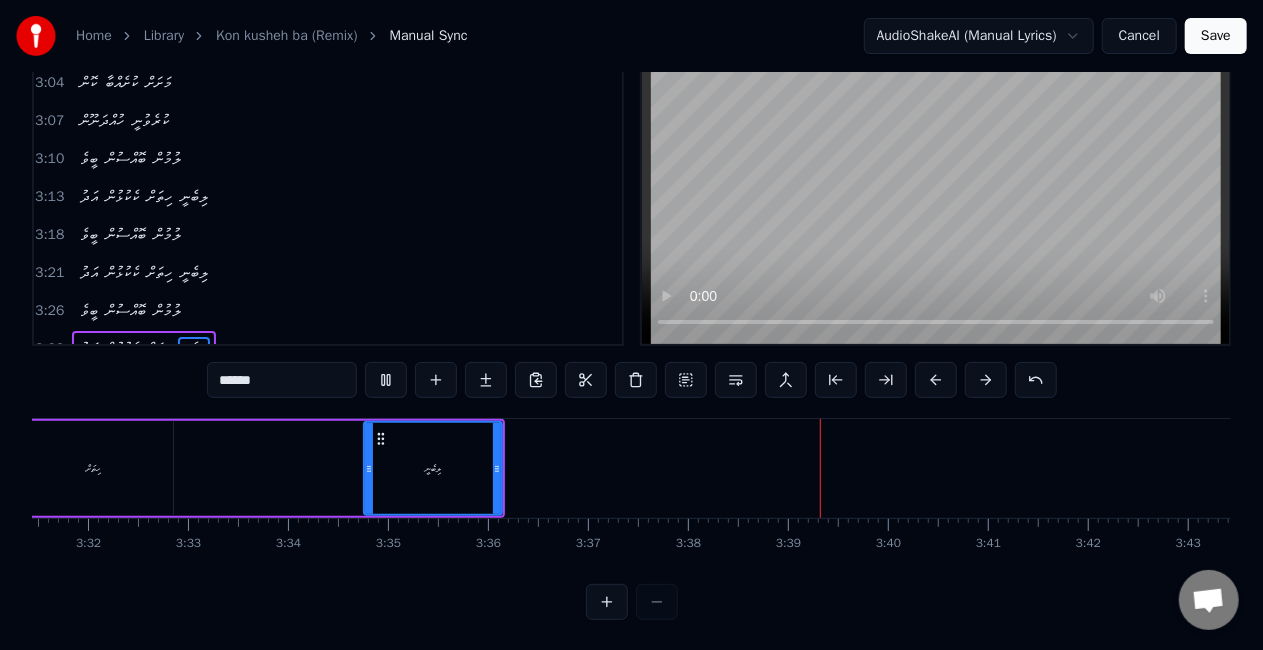 click on "******" at bounding box center (282, 380) 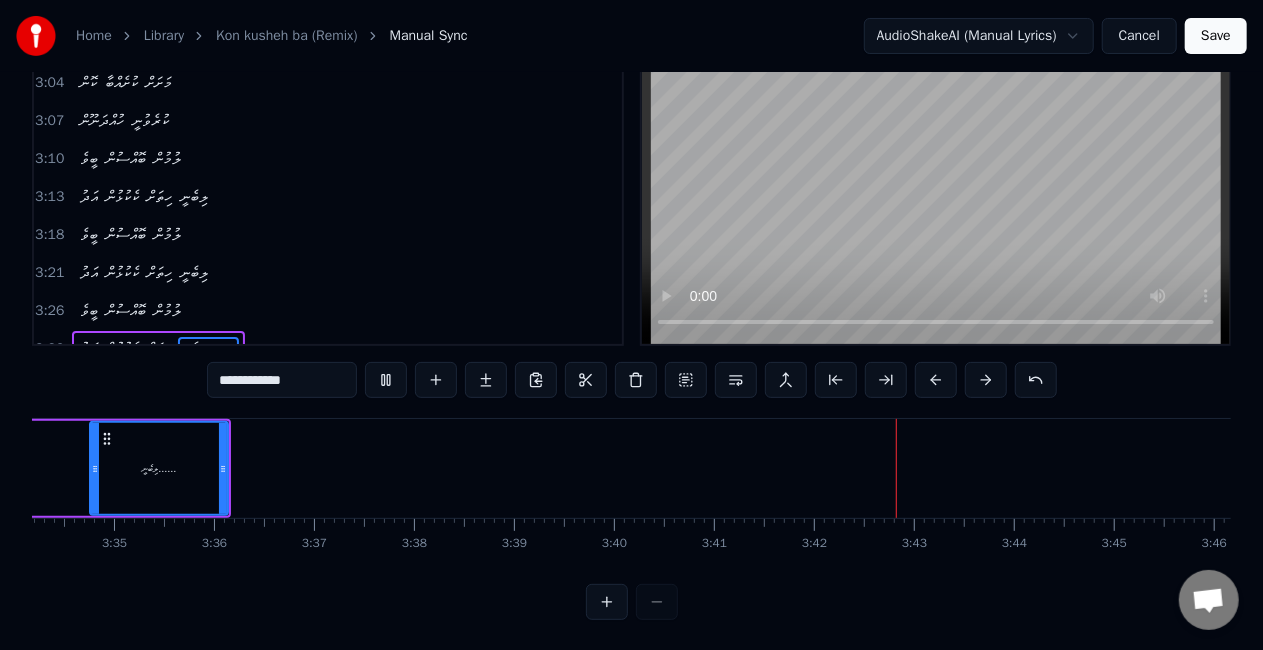 type on "**********" 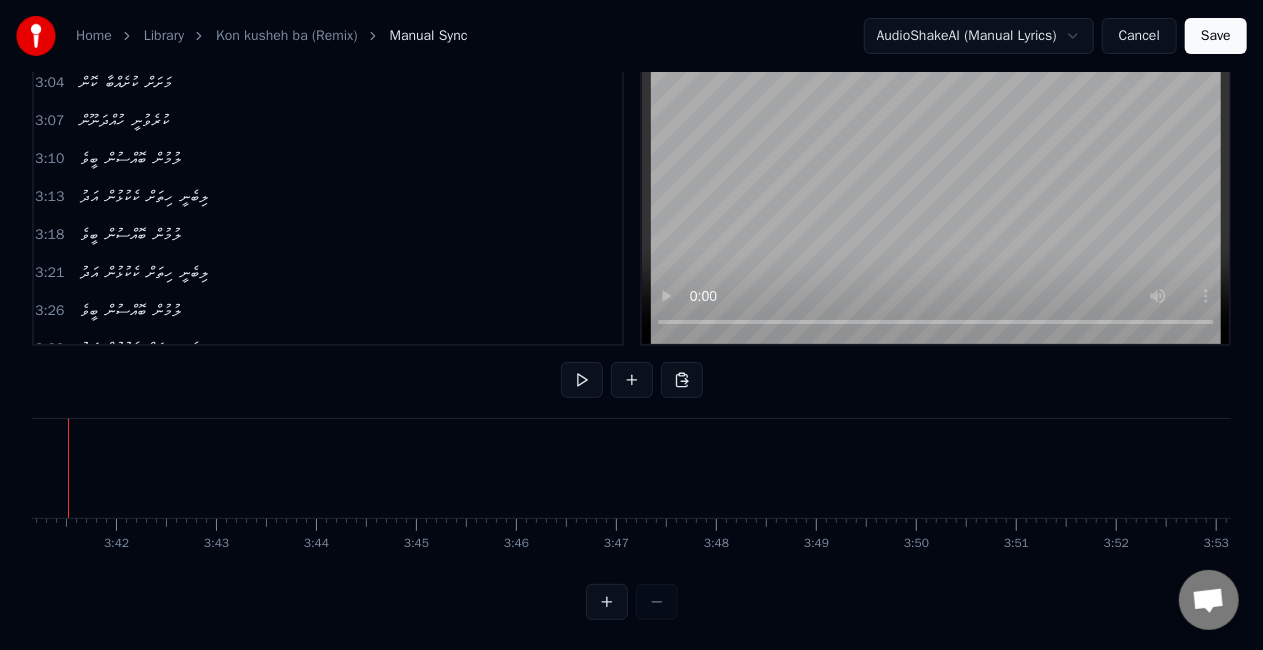 scroll, scrollTop: 0, scrollLeft: 22167, axis: horizontal 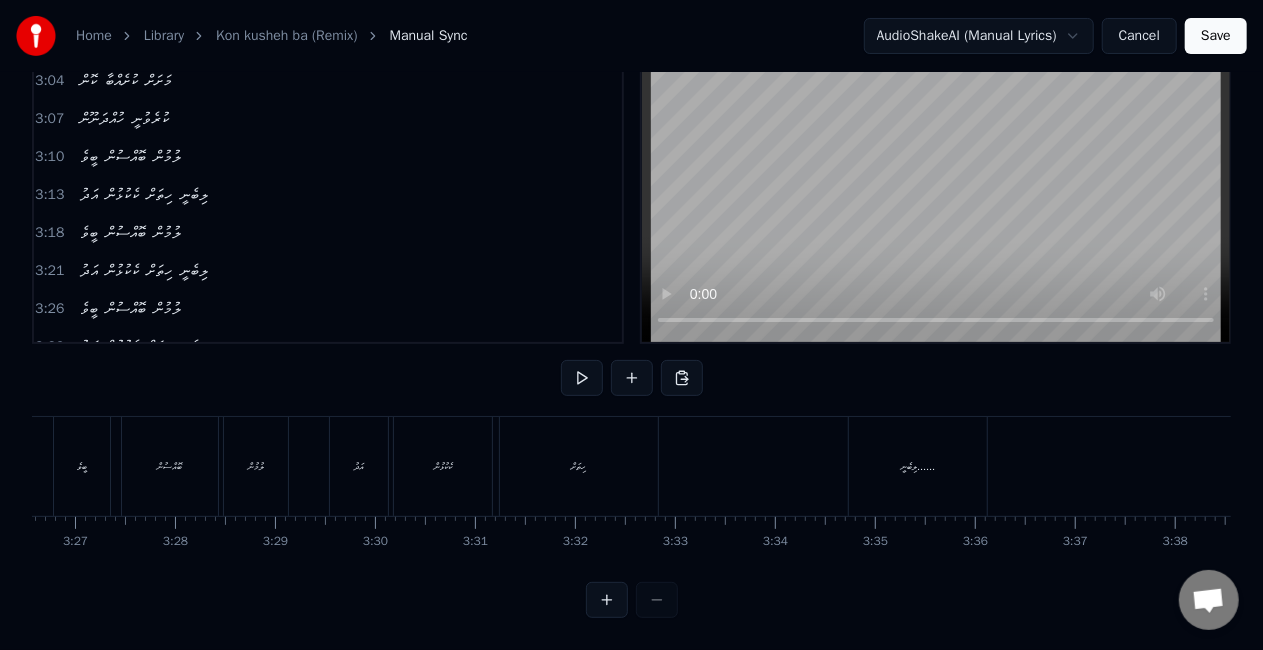 click on "އަދު ކެކުޅުން ހިތަށް ލިބެނީ......" at bounding box center [660, 466] 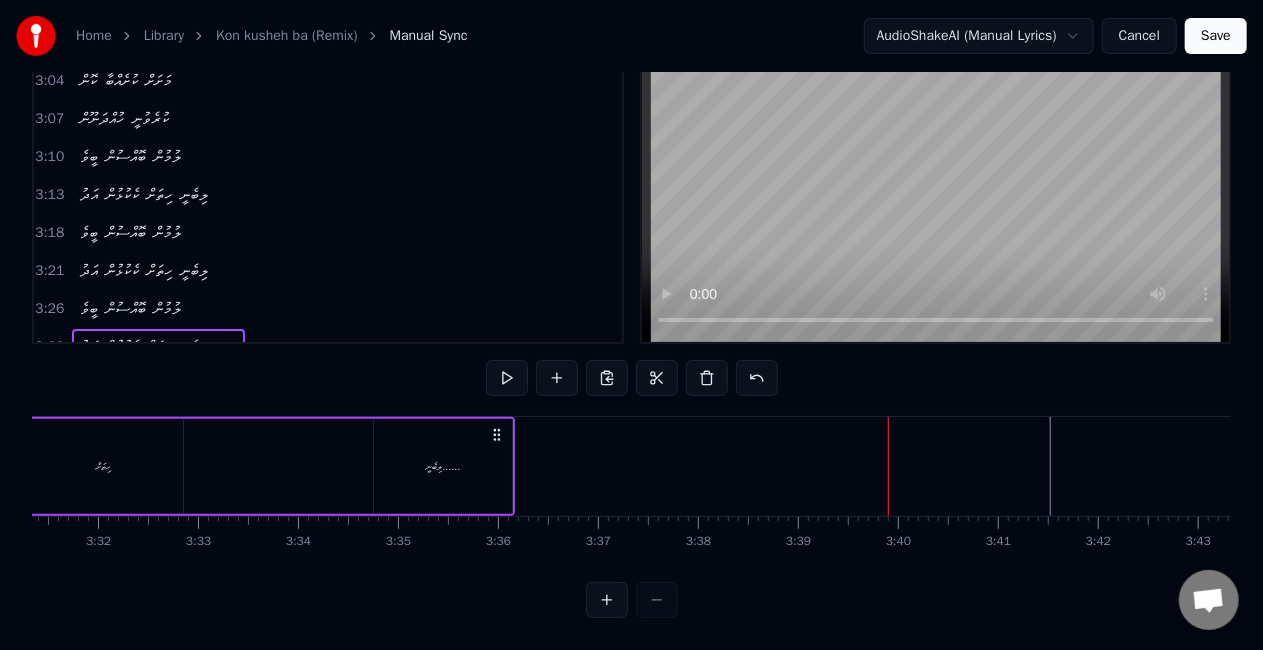 scroll, scrollTop: 0, scrollLeft: 21013, axis: horizontal 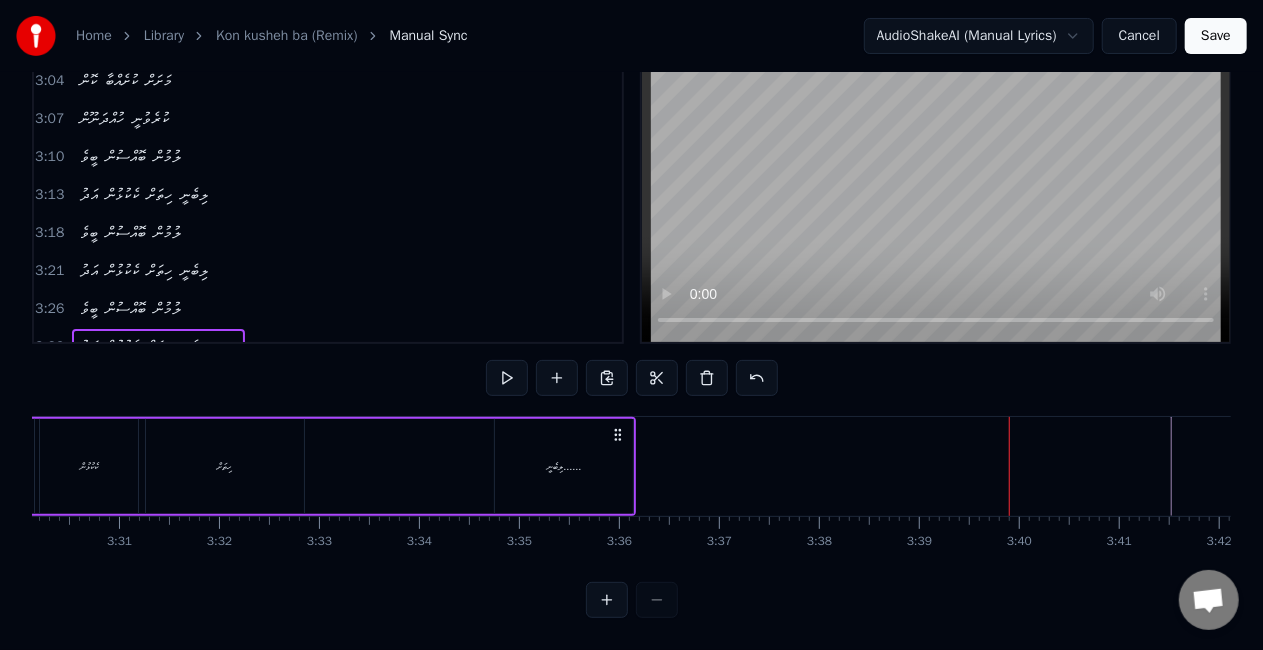 click on "ލިބެނީ......" at bounding box center [564, 466] 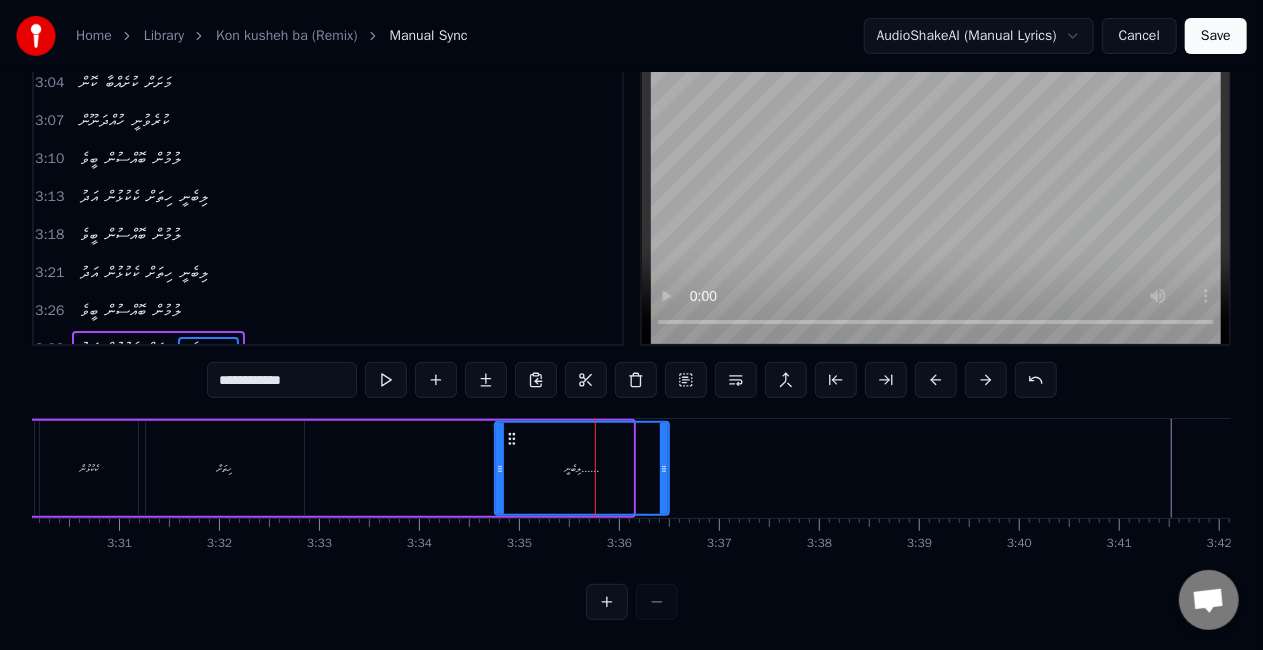 drag, startPoint x: 628, startPoint y: 464, endPoint x: 664, endPoint y: 457, distance: 36.67424 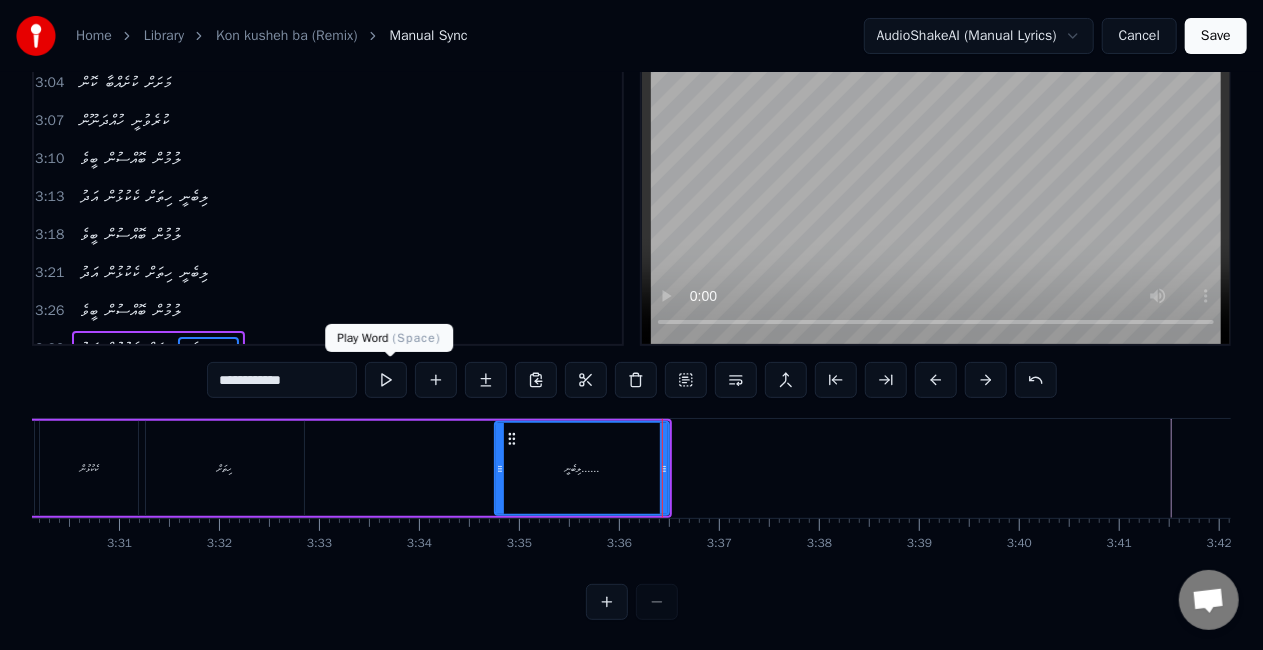 click at bounding box center (386, 380) 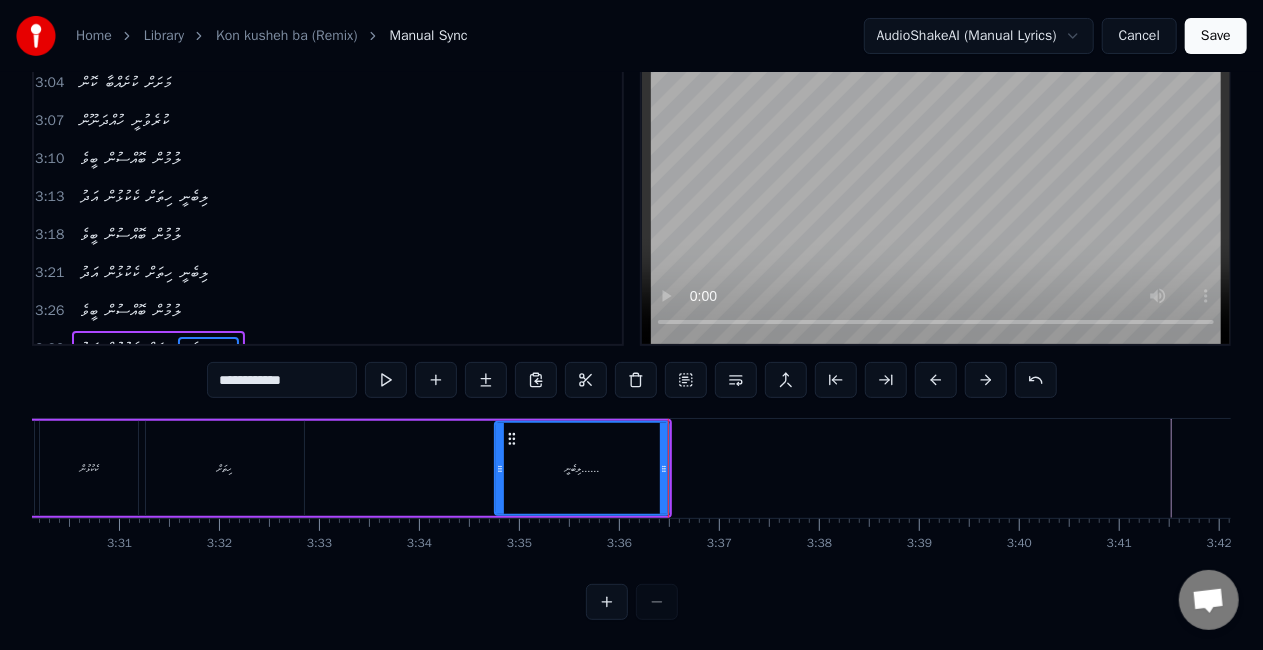 click at bounding box center [386, 380] 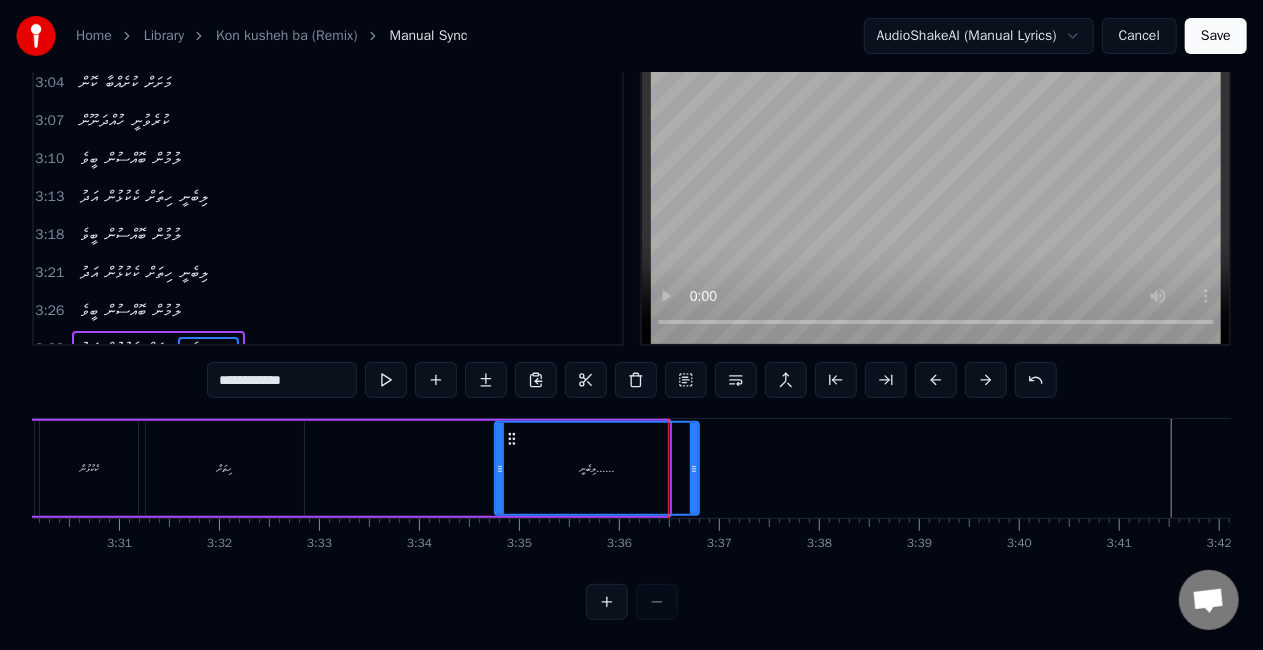 drag, startPoint x: 664, startPoint y: 469, endPoint x: 713, endPoint y: 466, distance: 49.09175 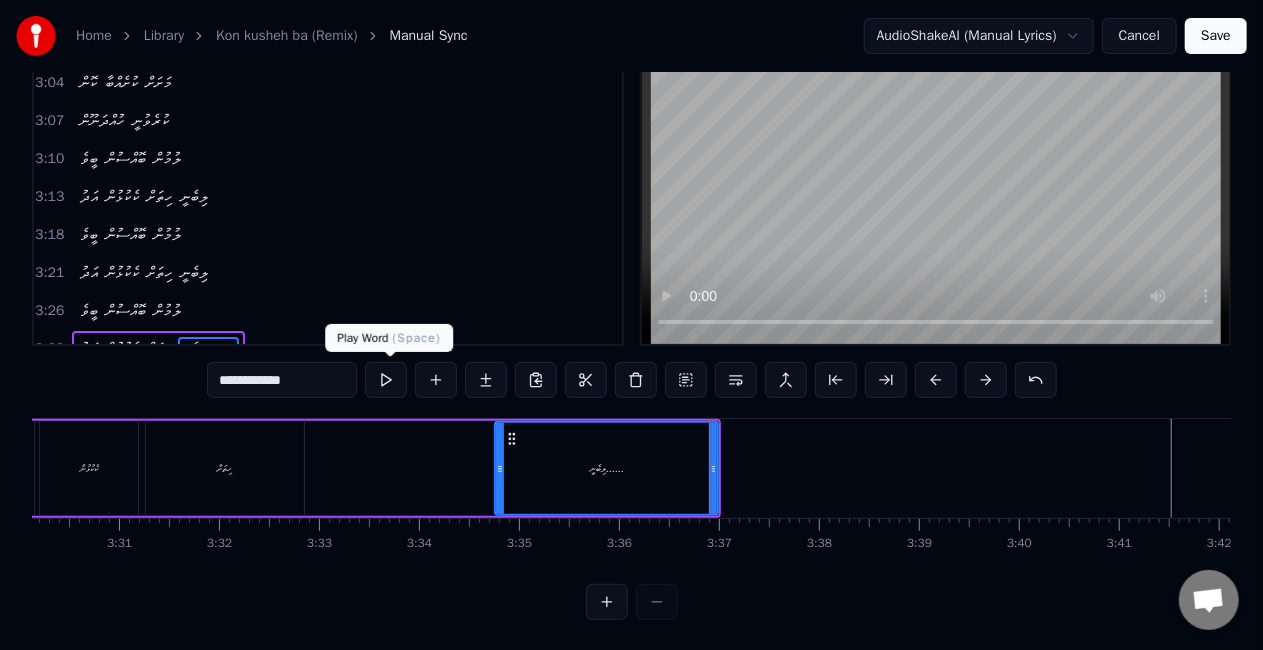click at bounding box center [386, 380] 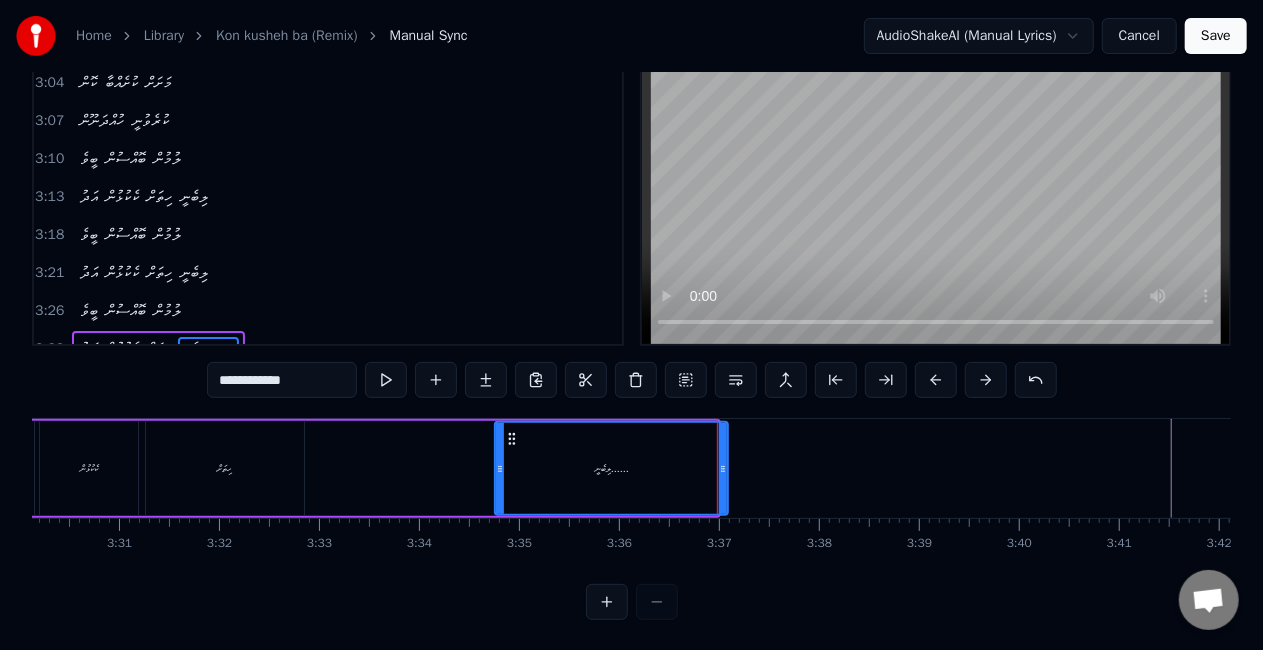 drag, startPoint x: 714, startPoint y: 470, endPoint x: 731, endPoint y: 469, distance: 17.029387 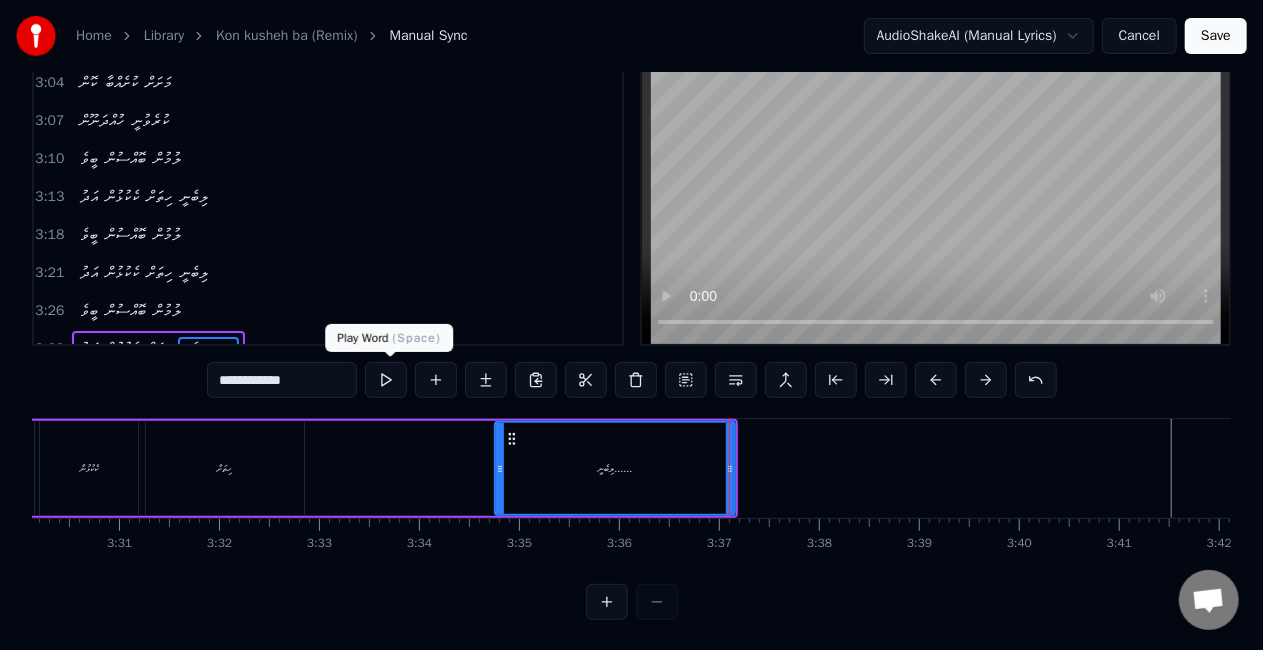 click at bounding box center (386, 380) 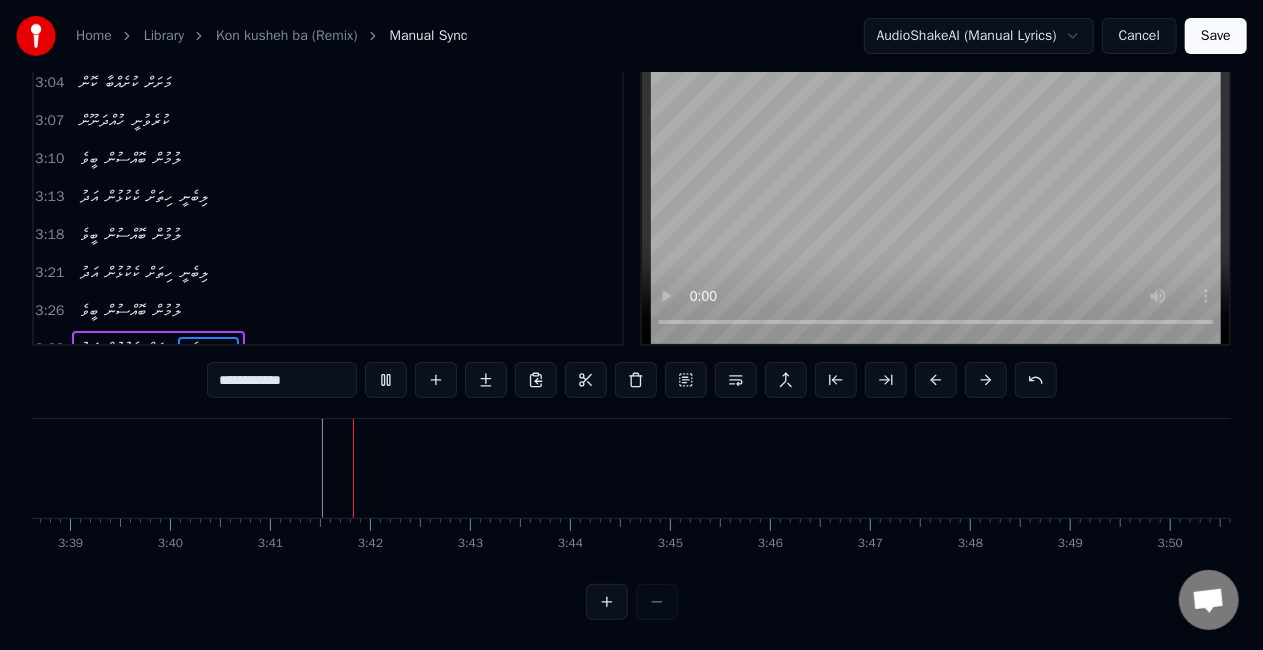 scroll, scrollTop: 0, scrollLeft: 22033, axis: horizontal 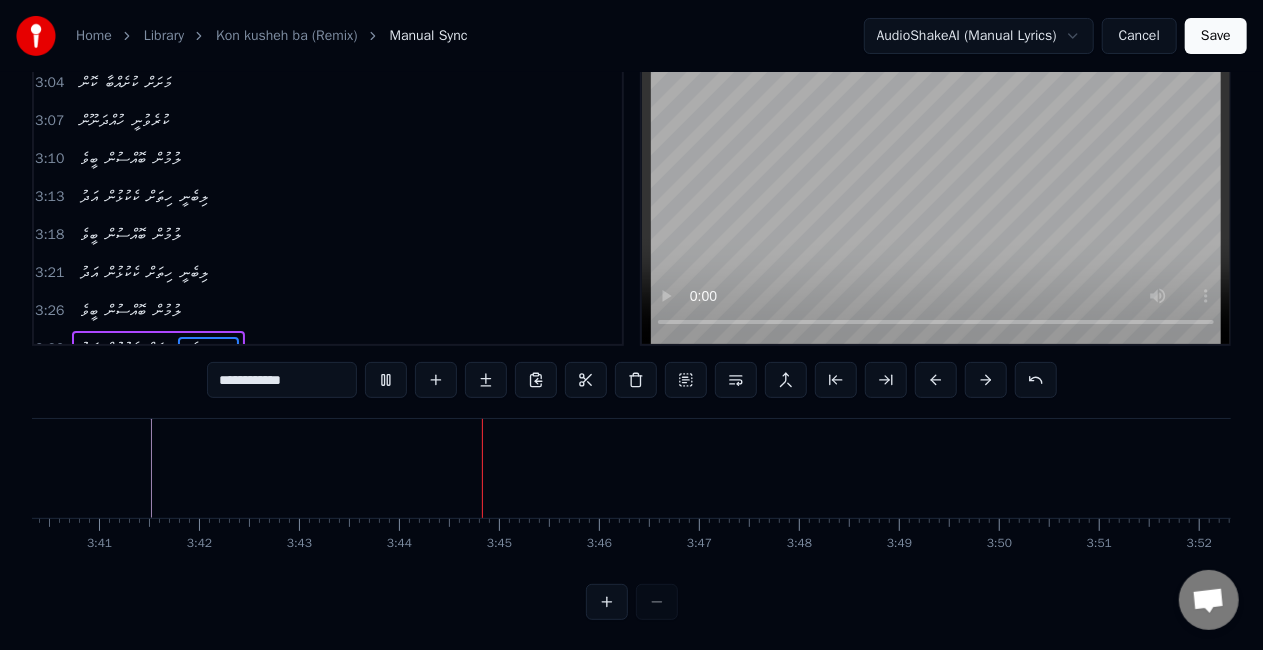 click on "Save" at bounding box center [1216, 36] 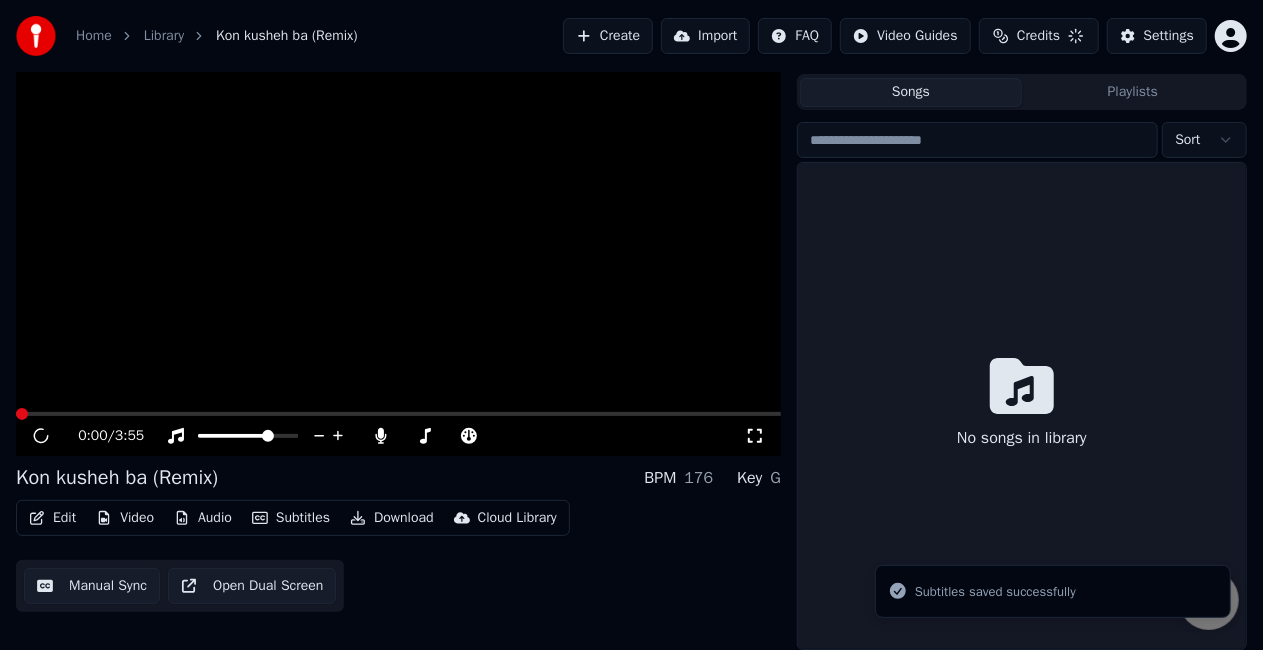 scroll, scrollTop: 45, scrollLeft: 0, axis: vertical 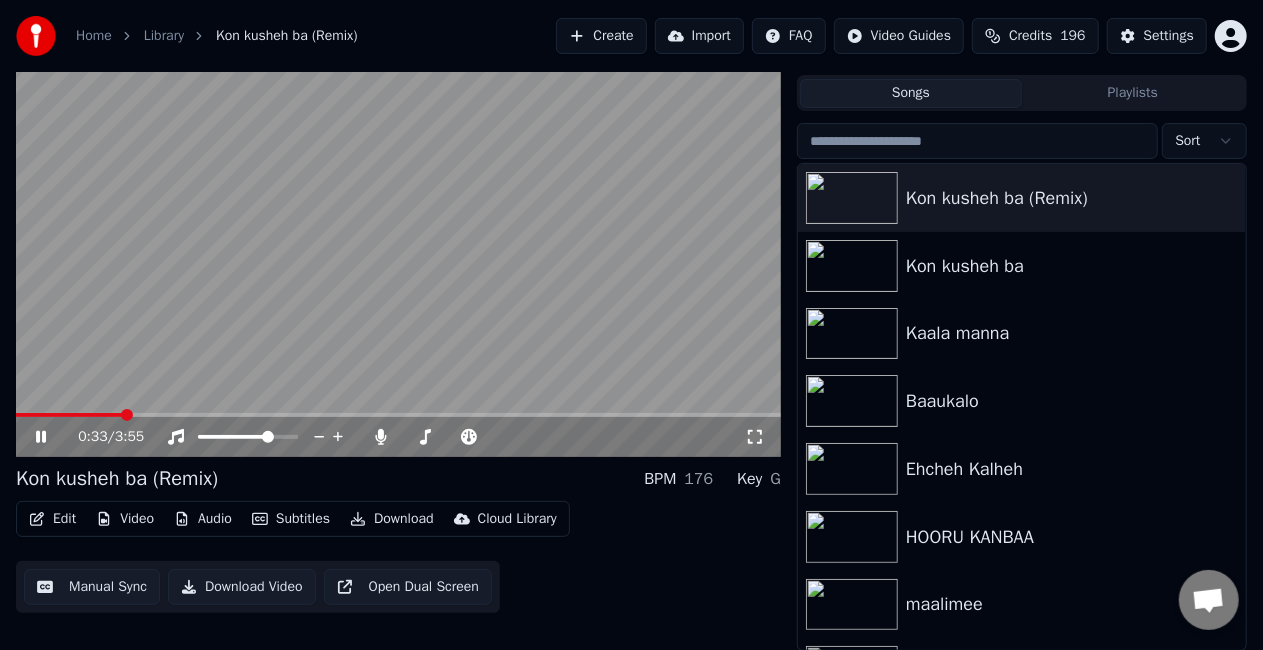 click at bounding box center [398, 415] 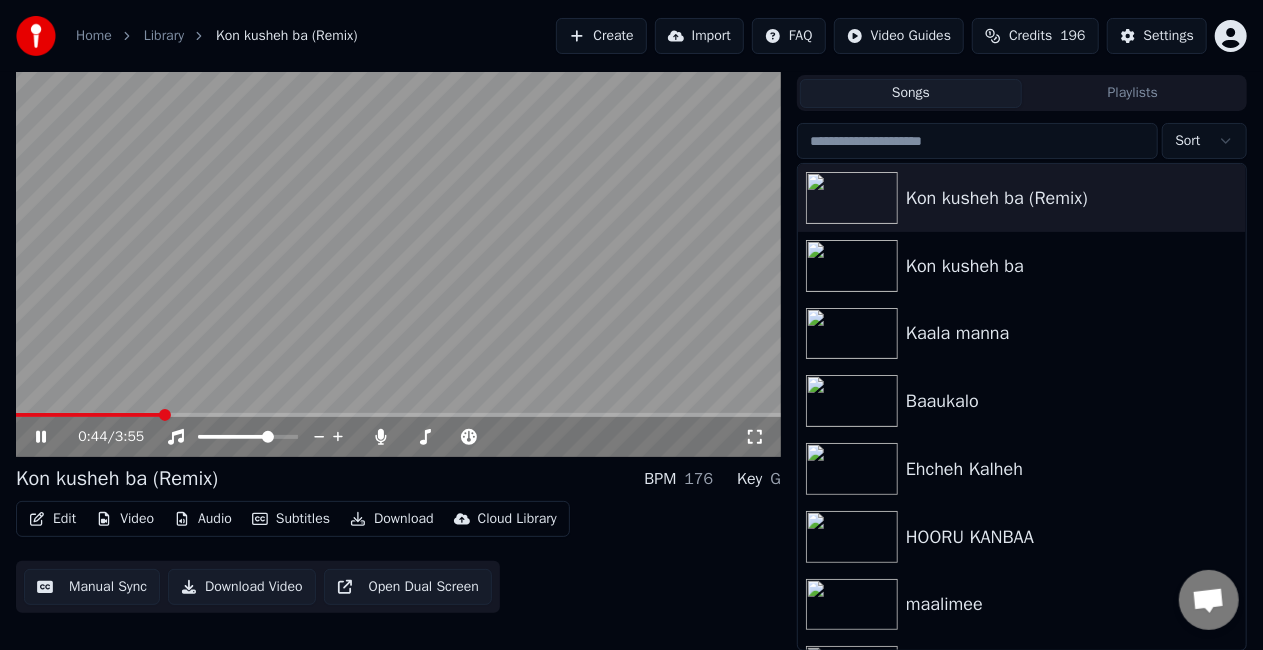 click 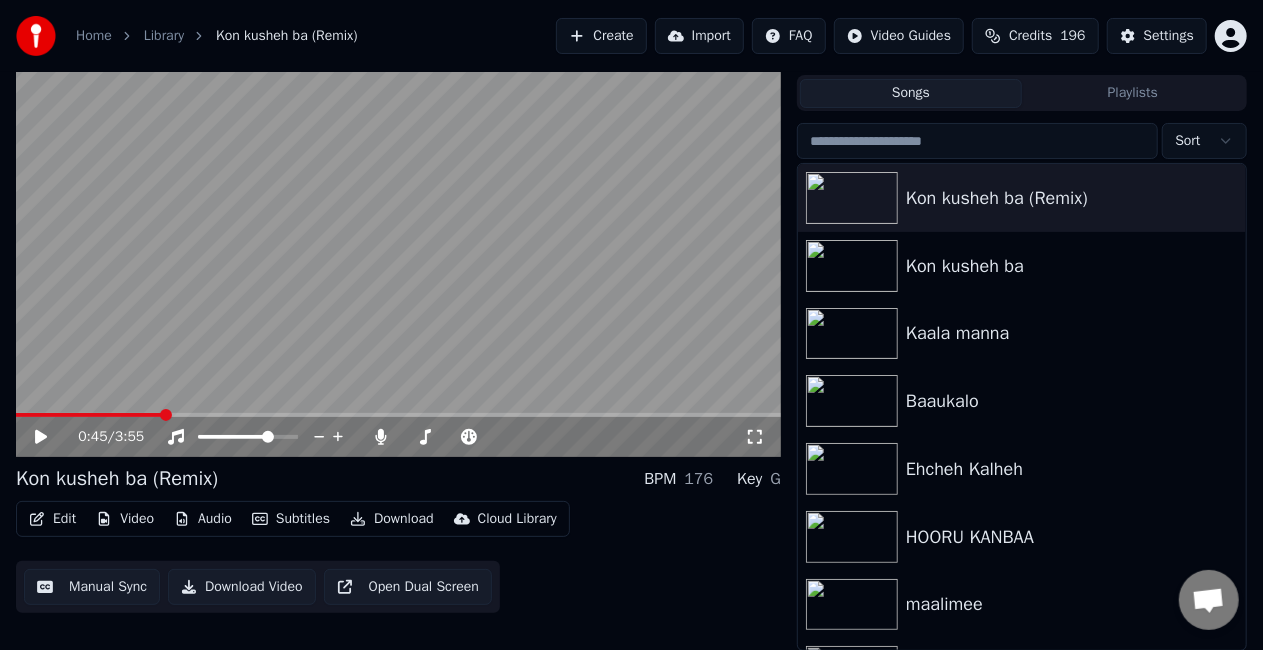 click on "Download" at bounding box center (392, 519) 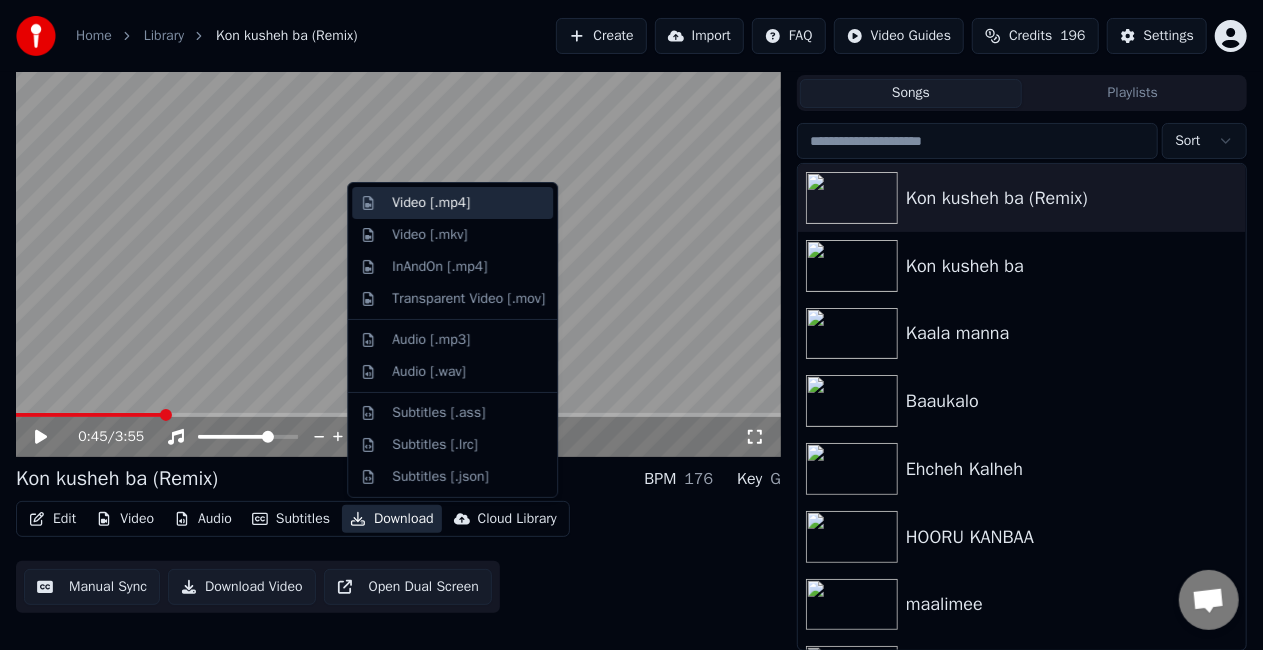 click on "Video [.mp4]" at bounding box center (431, 203) 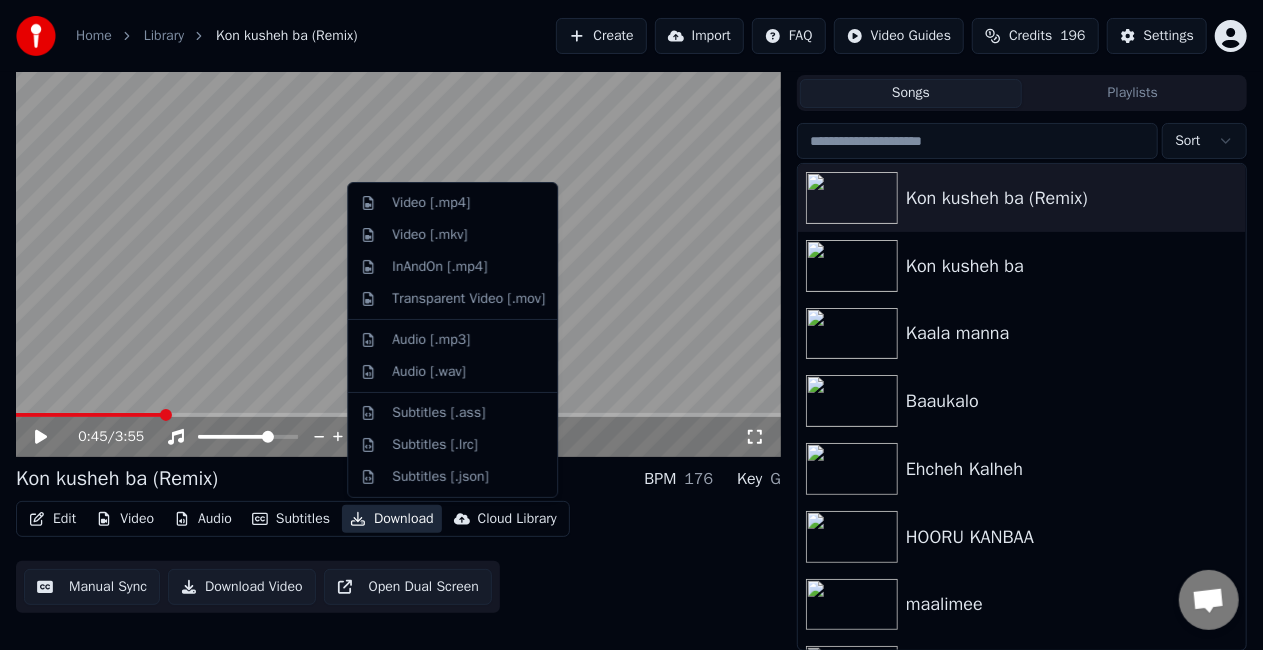 scroll, scrollTop: 22, scrollLeft: 0, axis: vertical 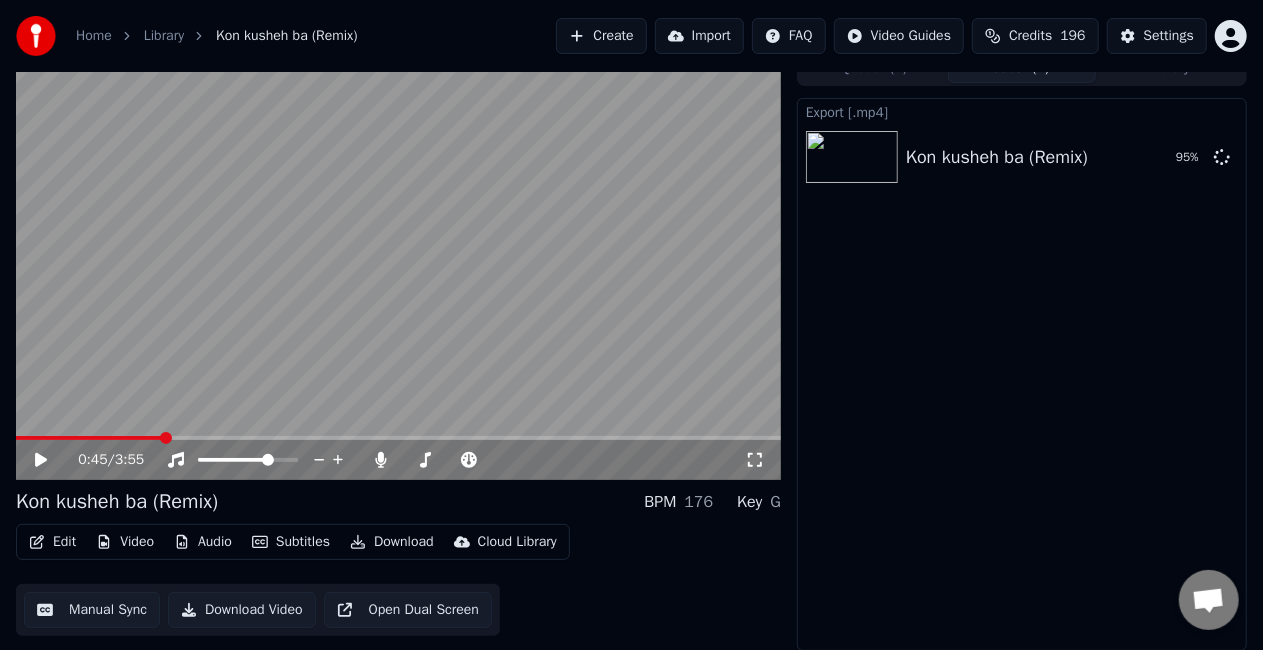 drag, startPoint x: 108, startPoint y: 0, endPoint x: 343, endPoint y: 209, distance: 314.49326 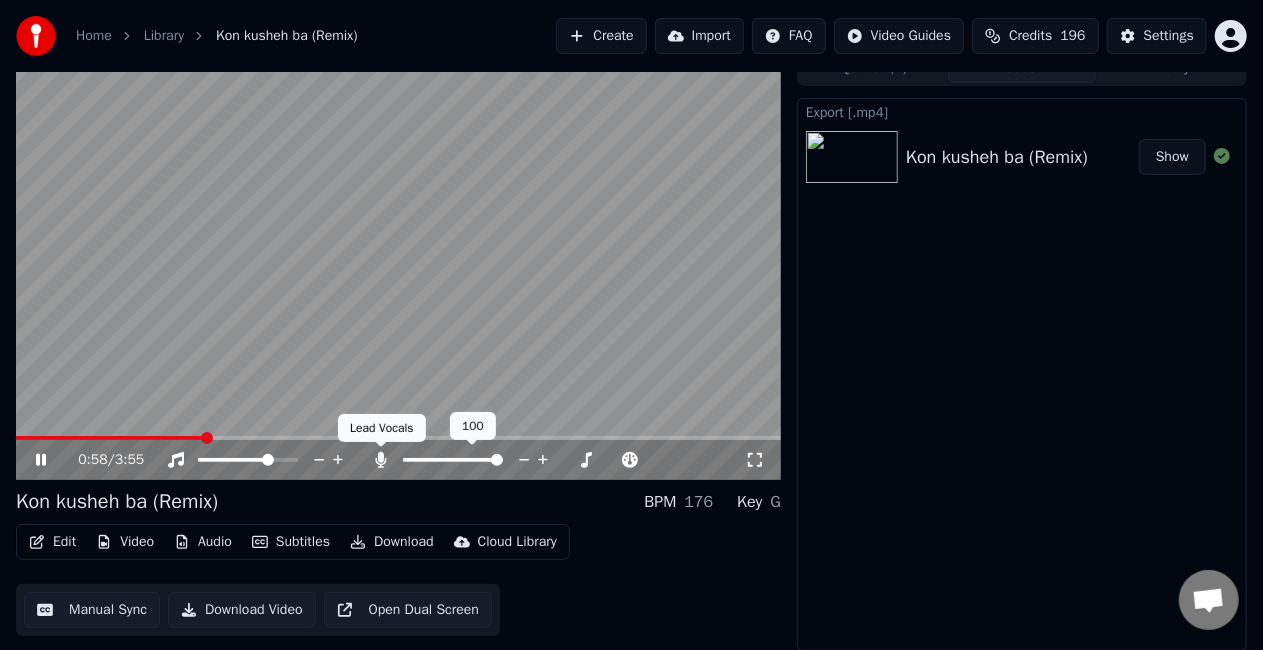 click 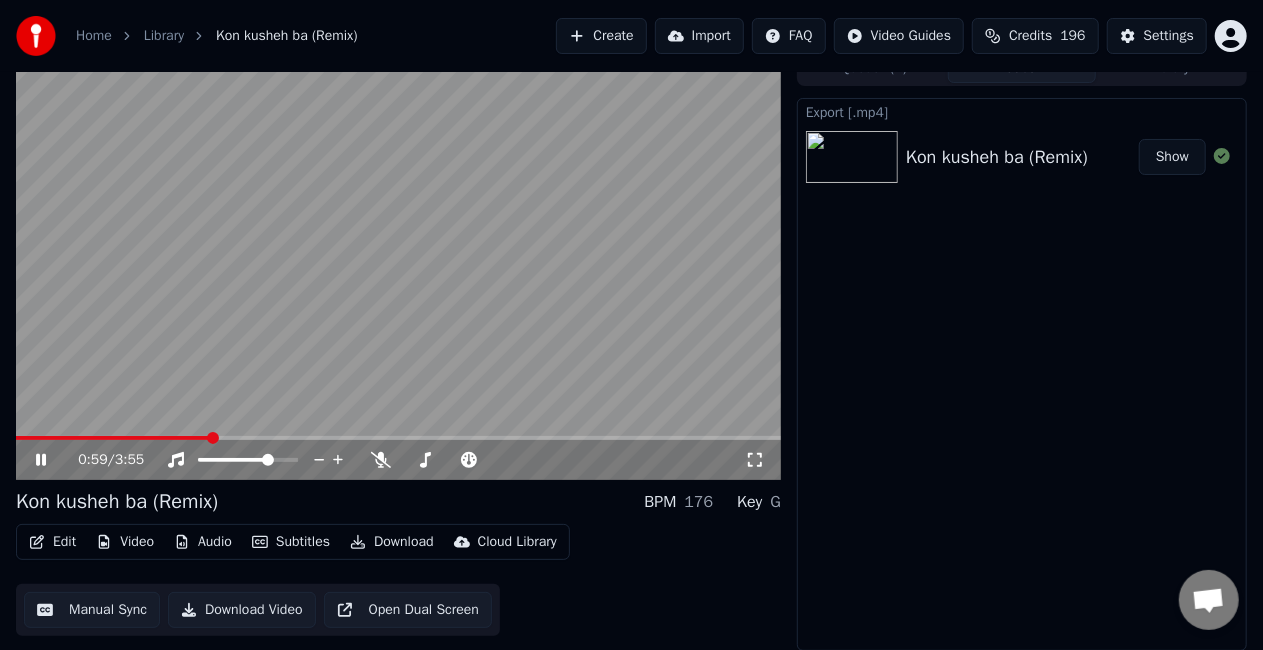 click at bounding box center [398, 265] 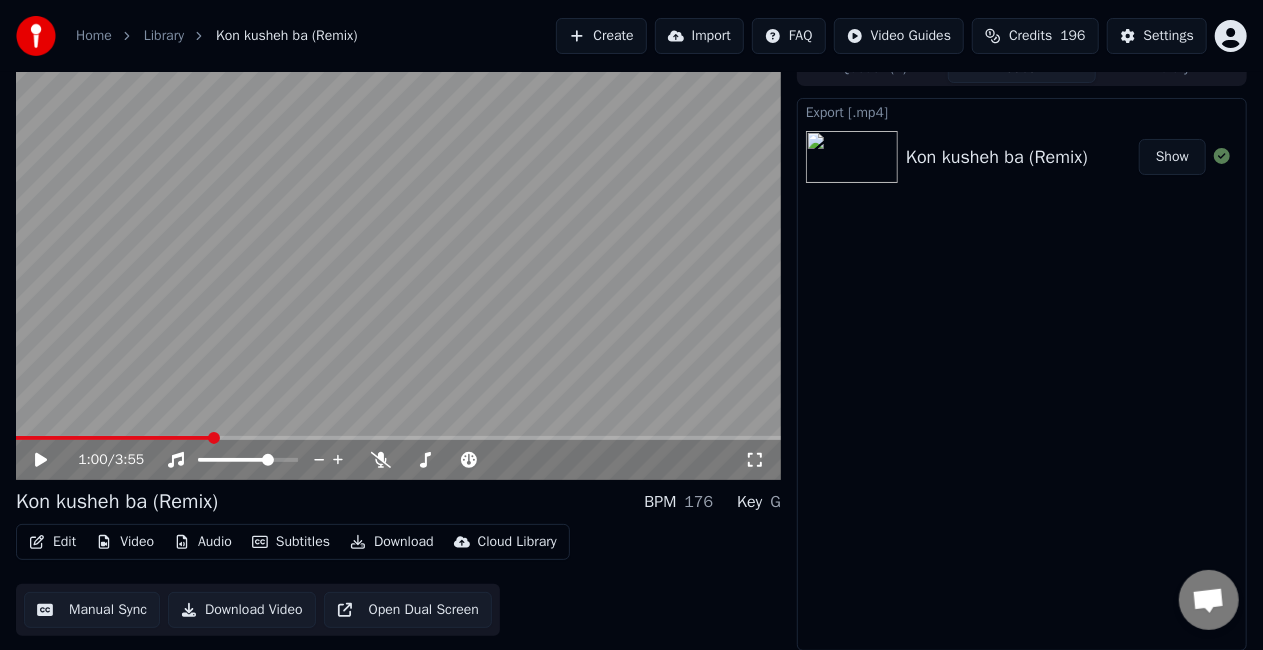 click on "Show" at bounding box center [1172, 157] 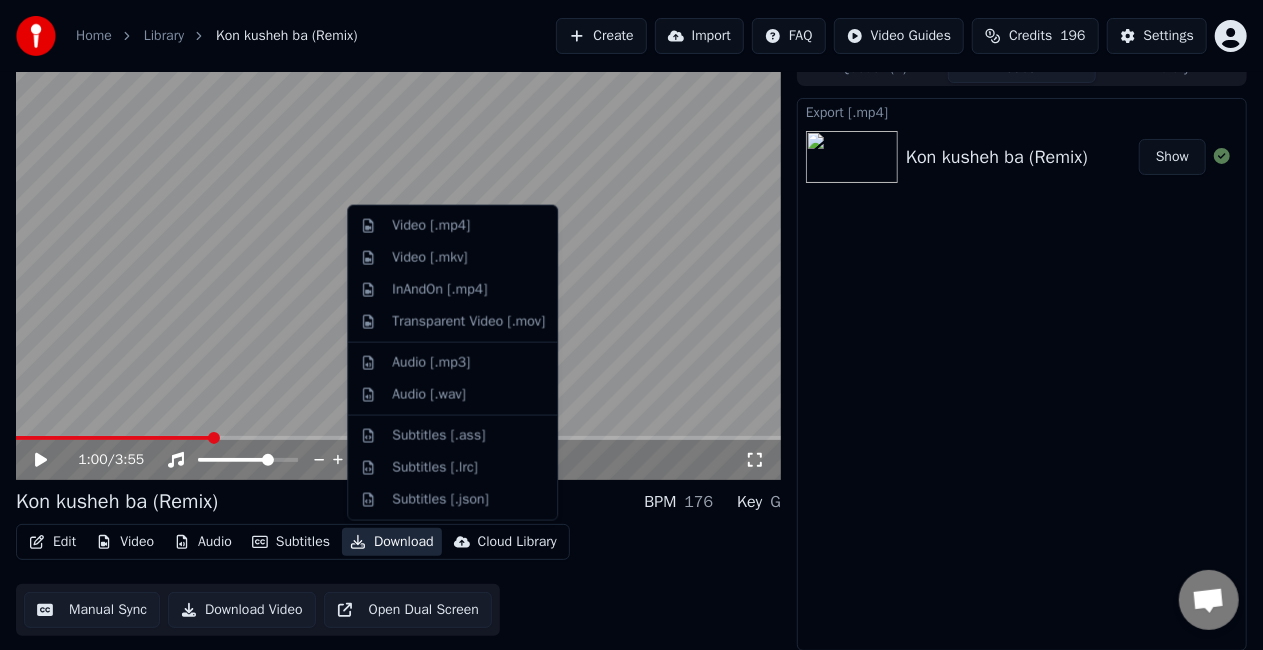click on "Download" at bounding box center [392, 542] 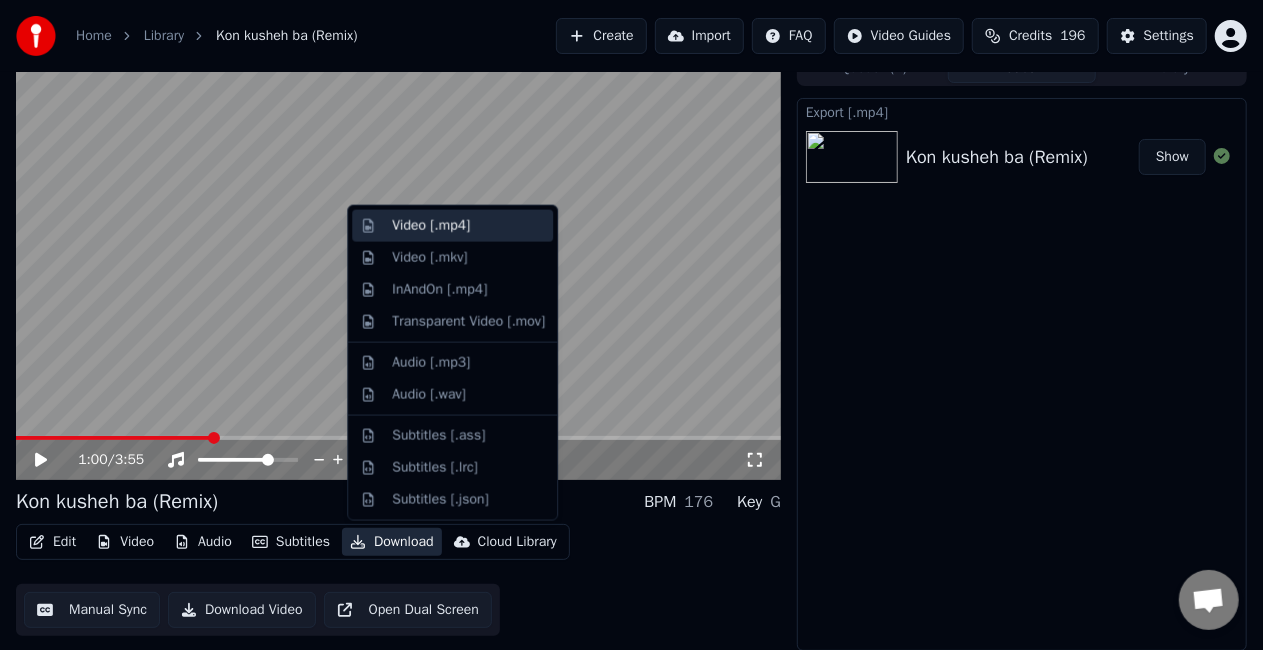 click on "Video [.mp4]" at bounding box center (468, 226) 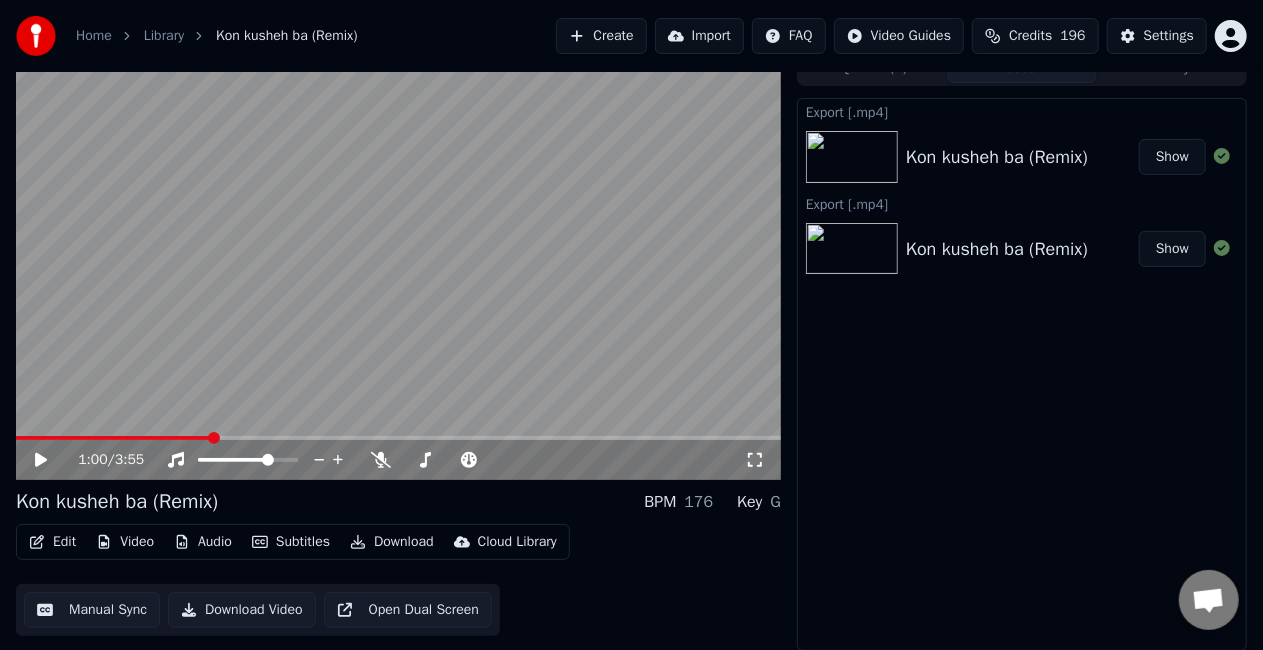click at bounding box center (398, 265) 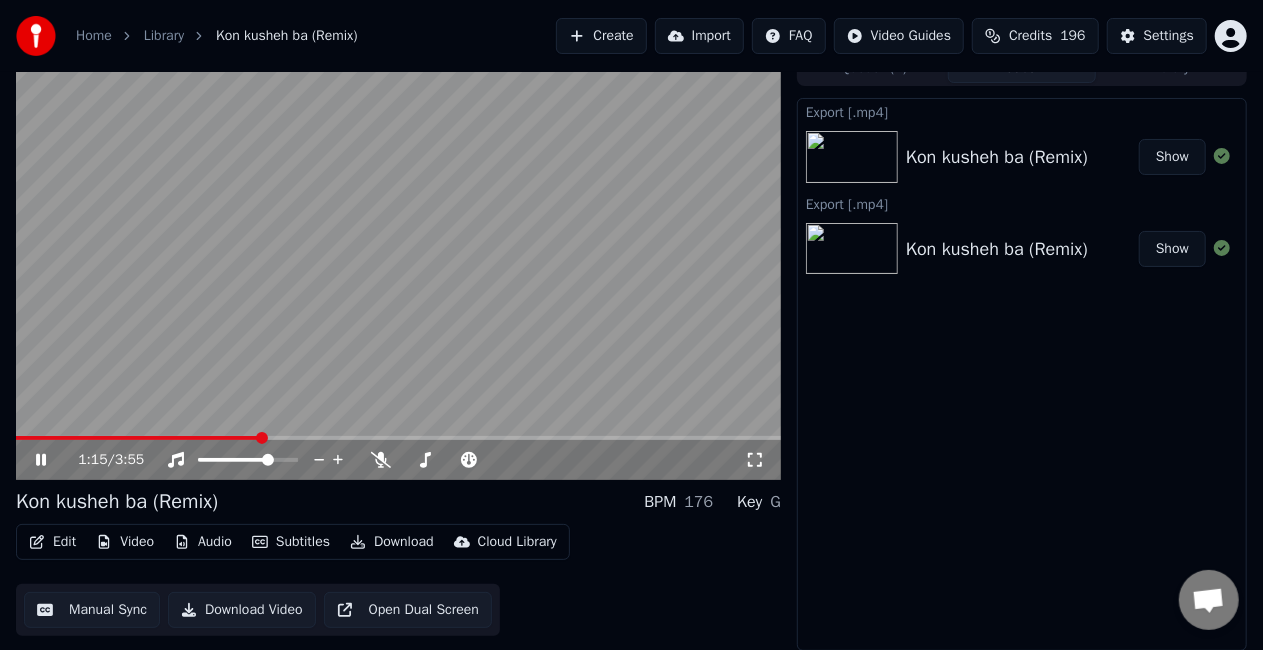 click at bounding box center [398, 265] 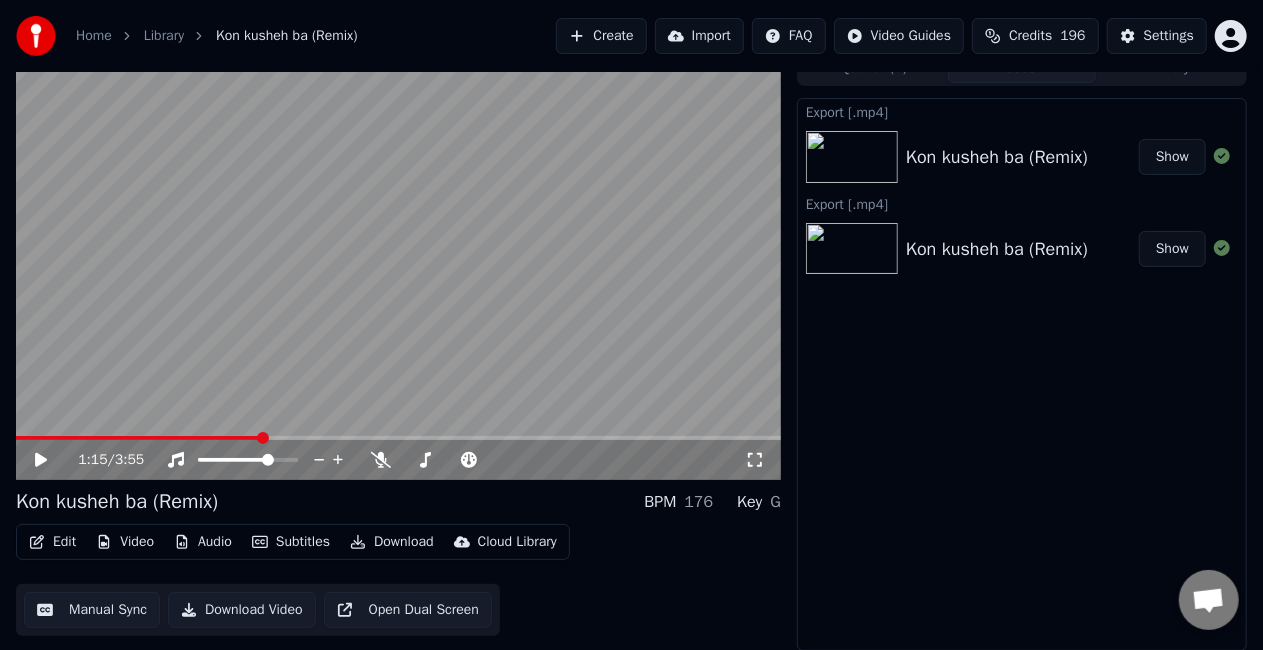 click at bounding box center [398, 265] 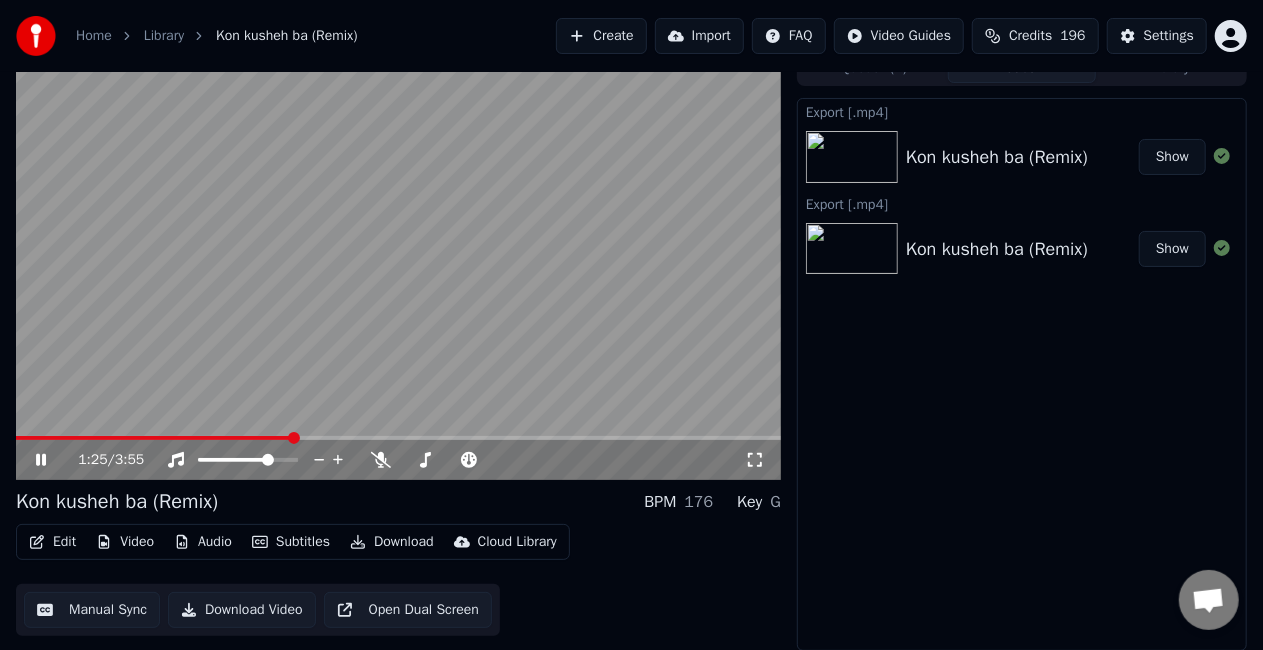 click at bounding box center (398, 265) 